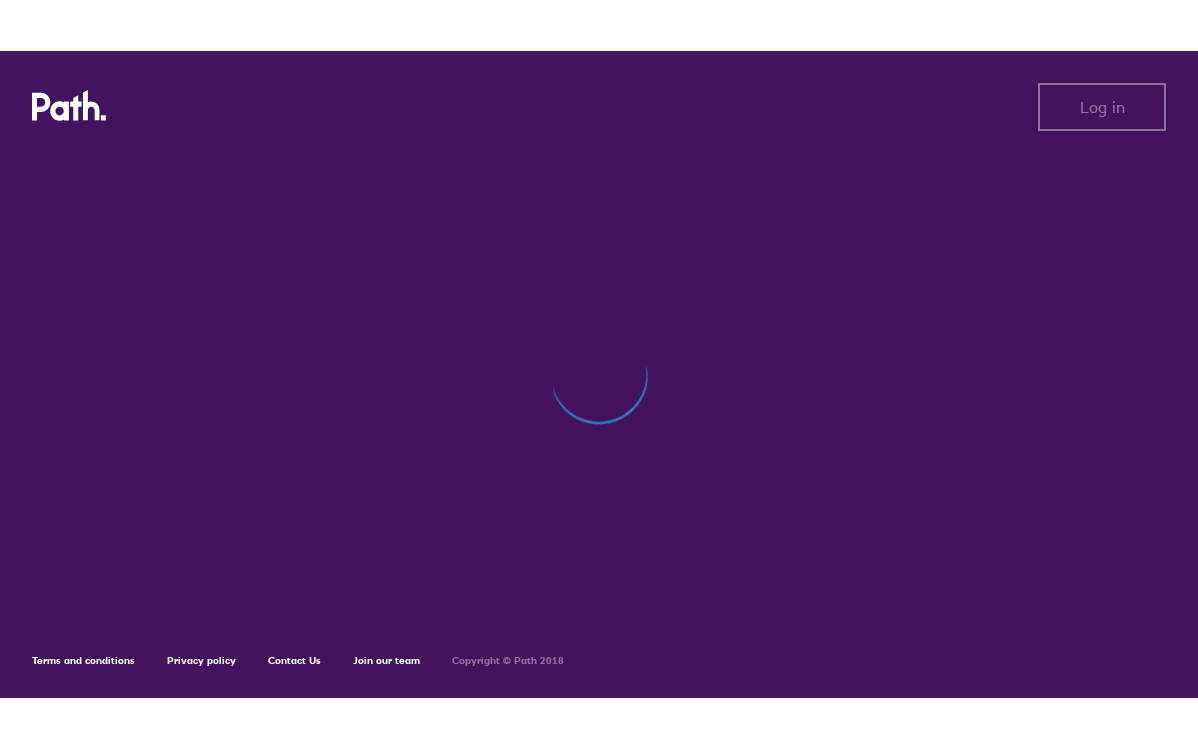 scroll, scrollTop: 0, scrollLeft: 0, axis: both 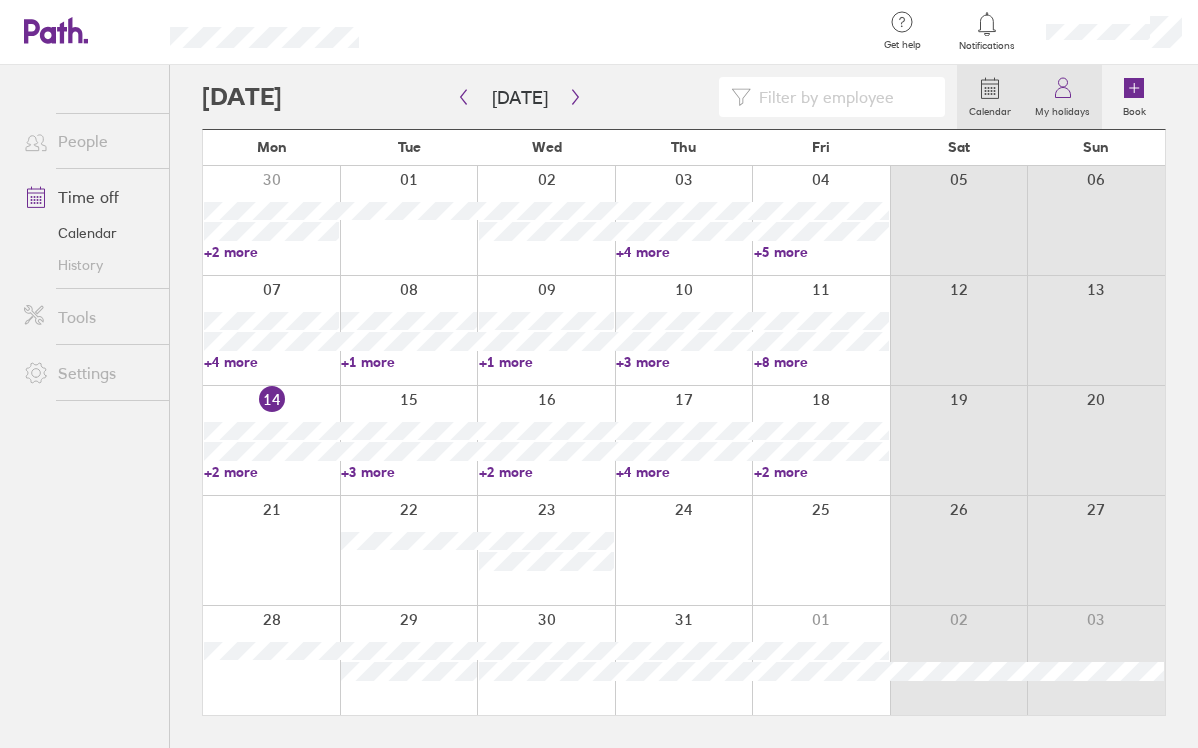 click 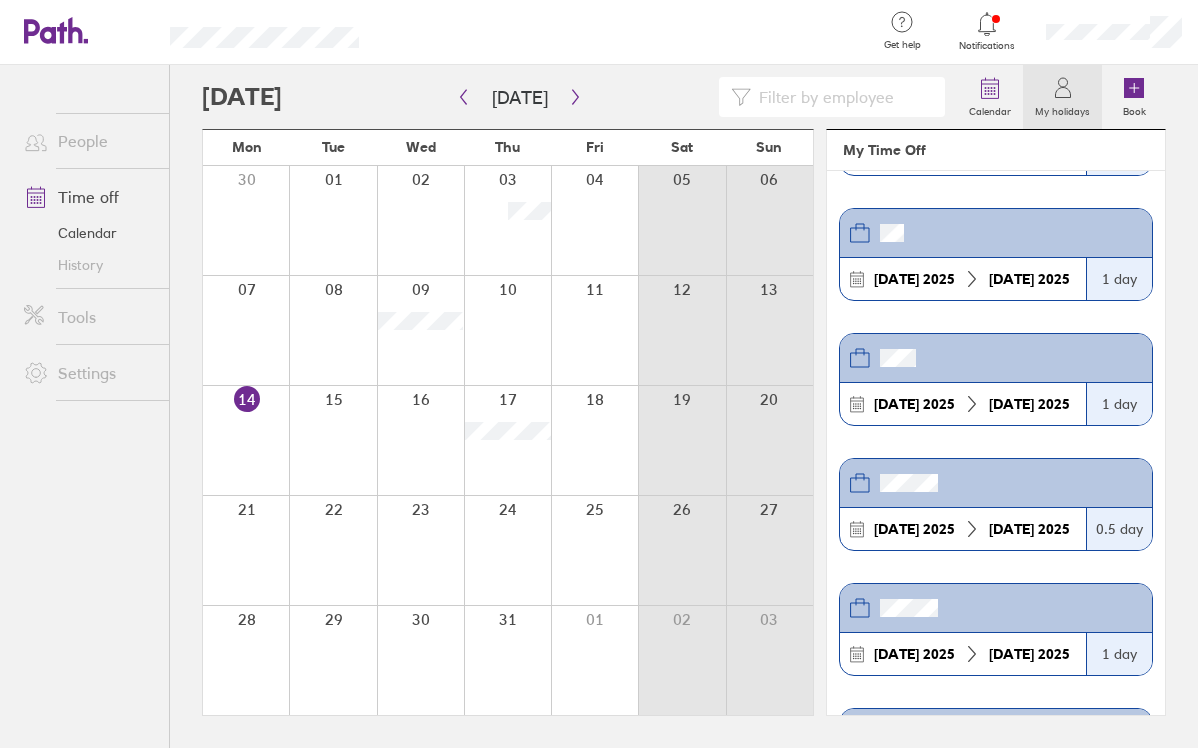 scroll, scrollTop: 0, scrollLeft: 0, axis: both 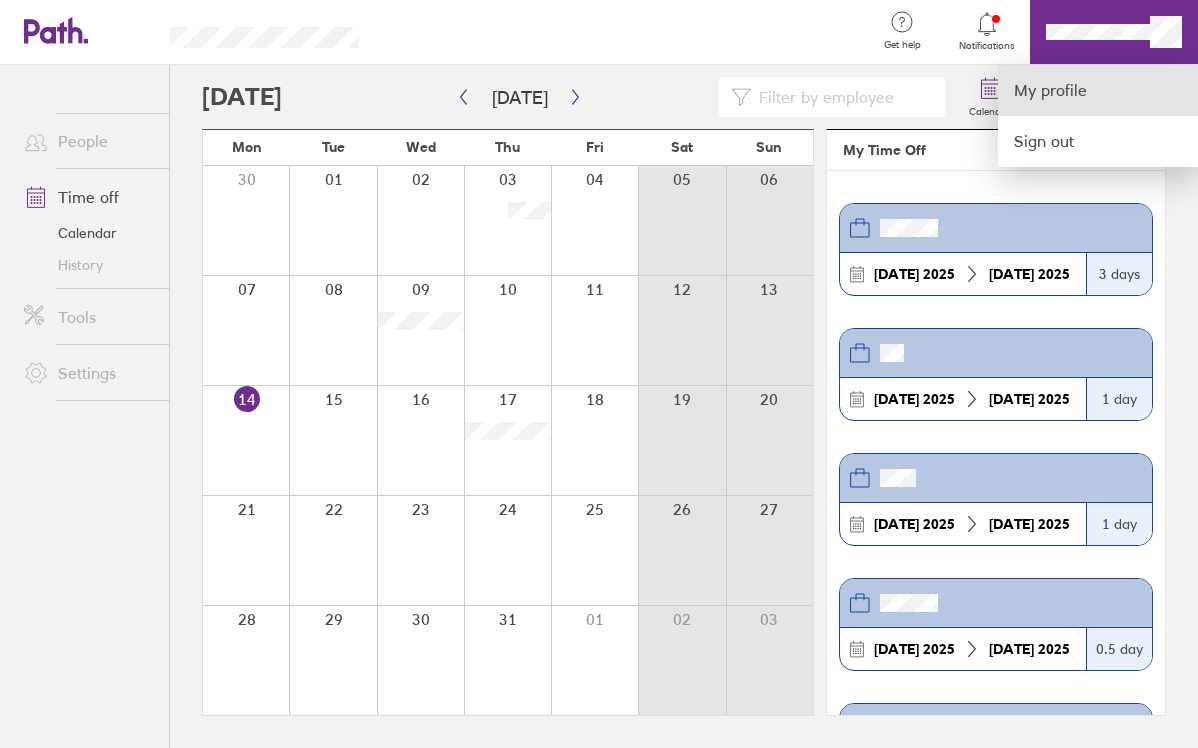 click on "My profile" at bounding box center [1098, 90] 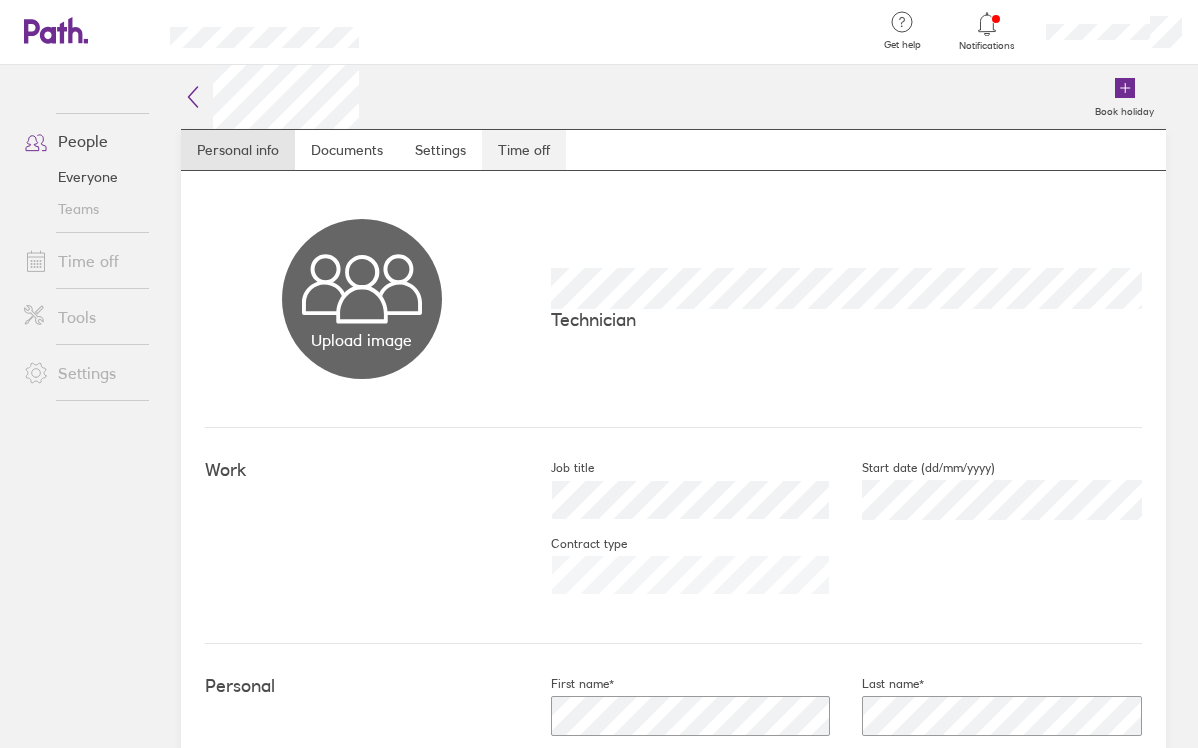 click on "Time off" at bounding box center (524, 150) 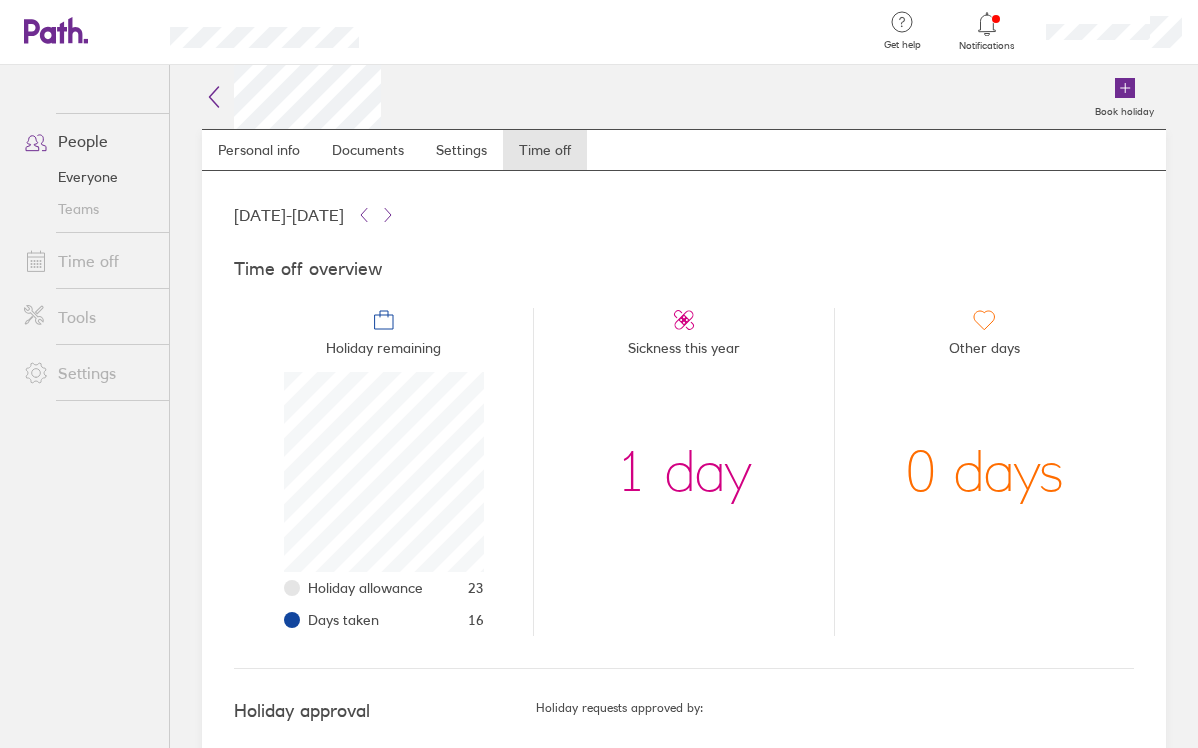 scroll, scrollTop: 999800, scrollLeft: 999800, axis: both 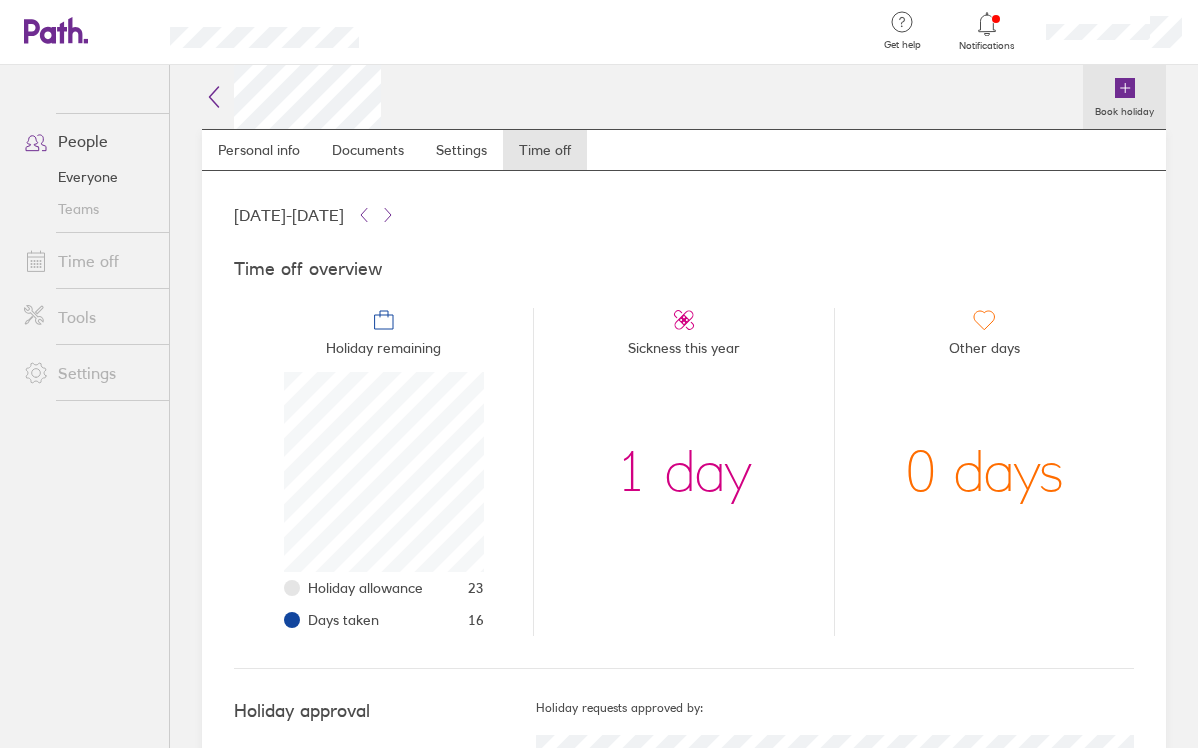 click 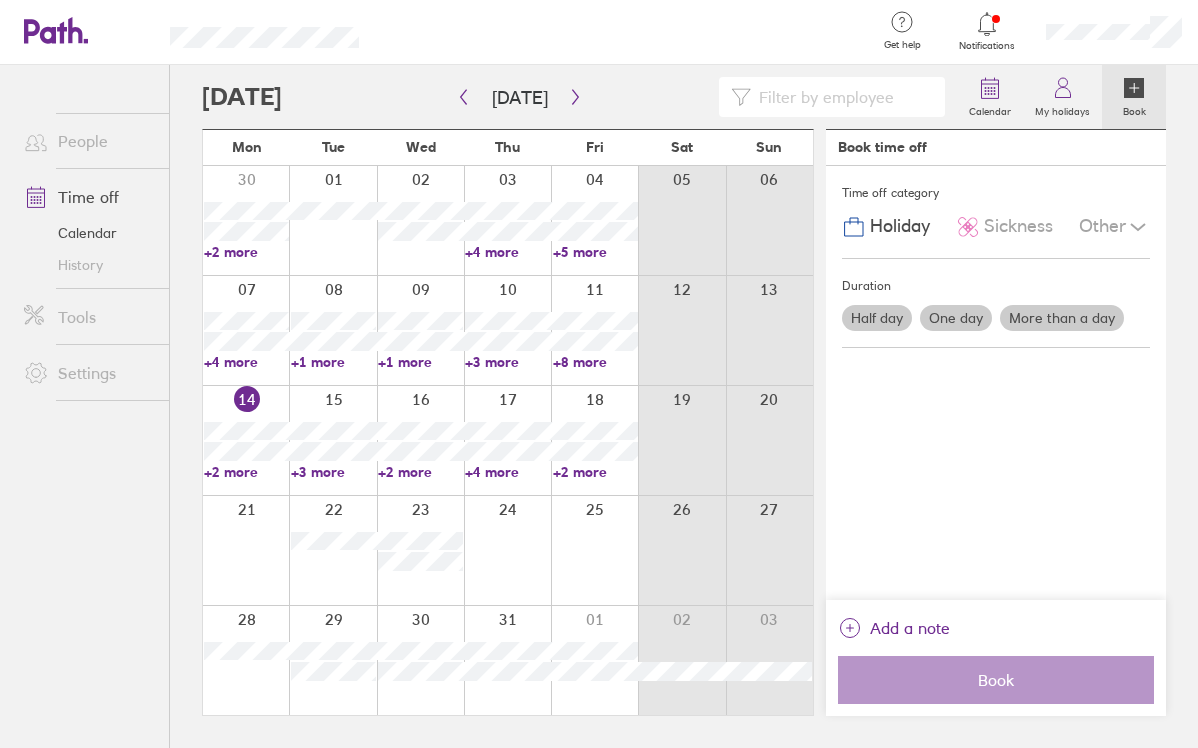 click on "One day" at bounding box center [956, 318] 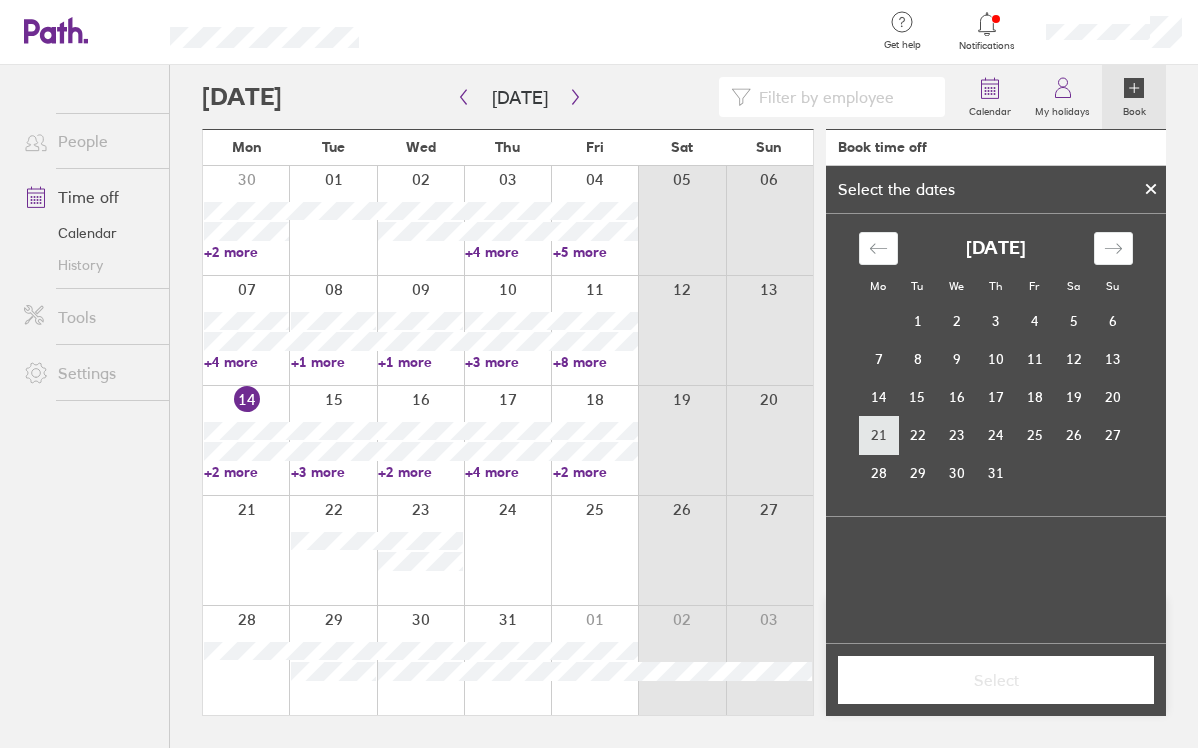 click on "21" at bounding box center (878, 435) 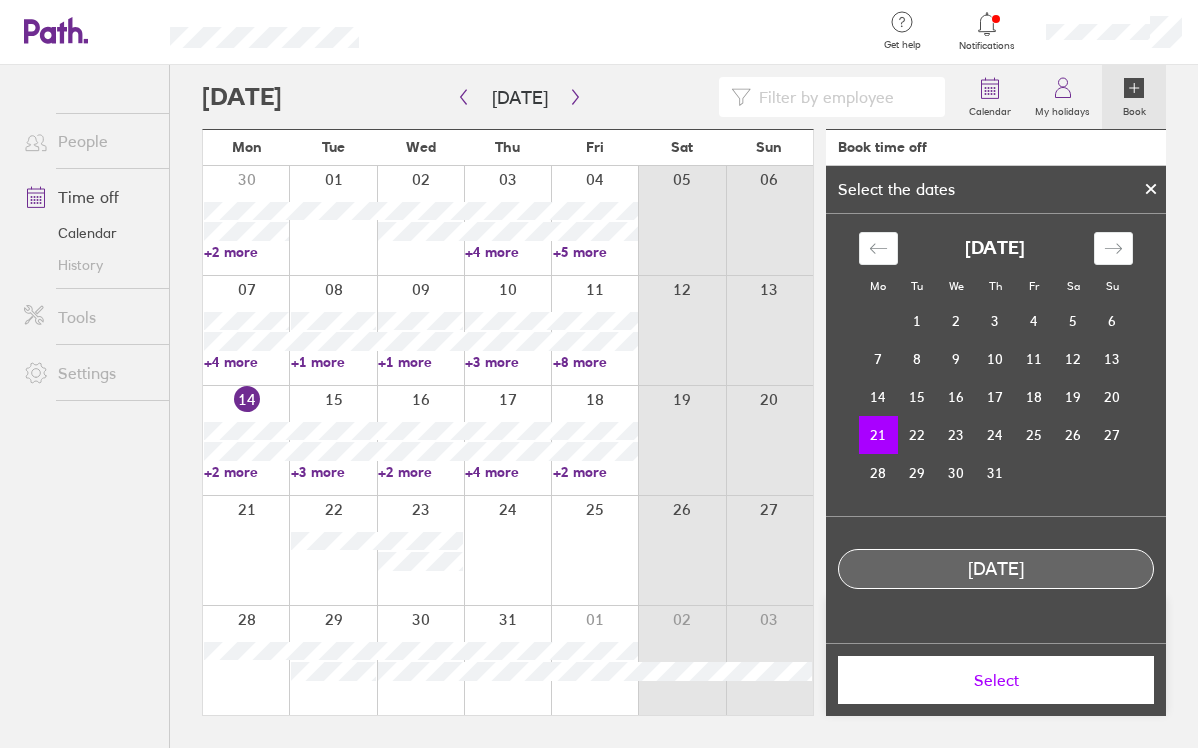 click on "Select" at bounding box center (996, 680) 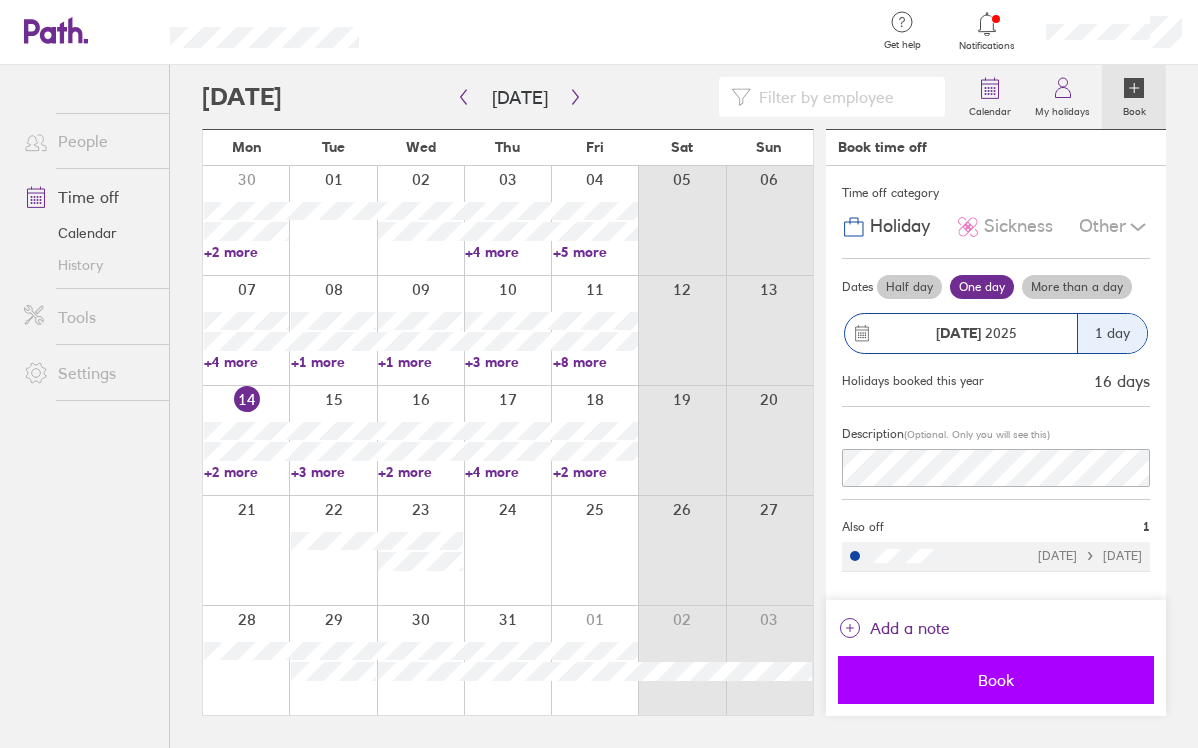 click on "Book" at bounding box center [996, 680] 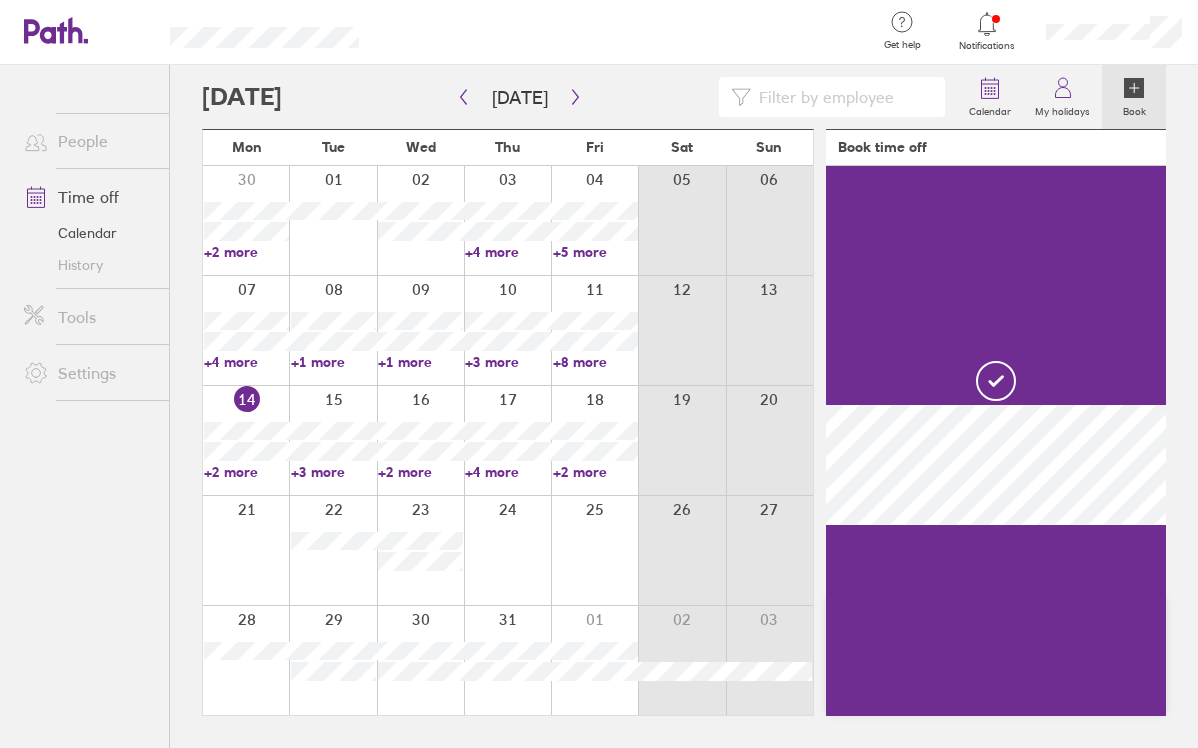 click on "Book" at bounding box center (1134, 109) 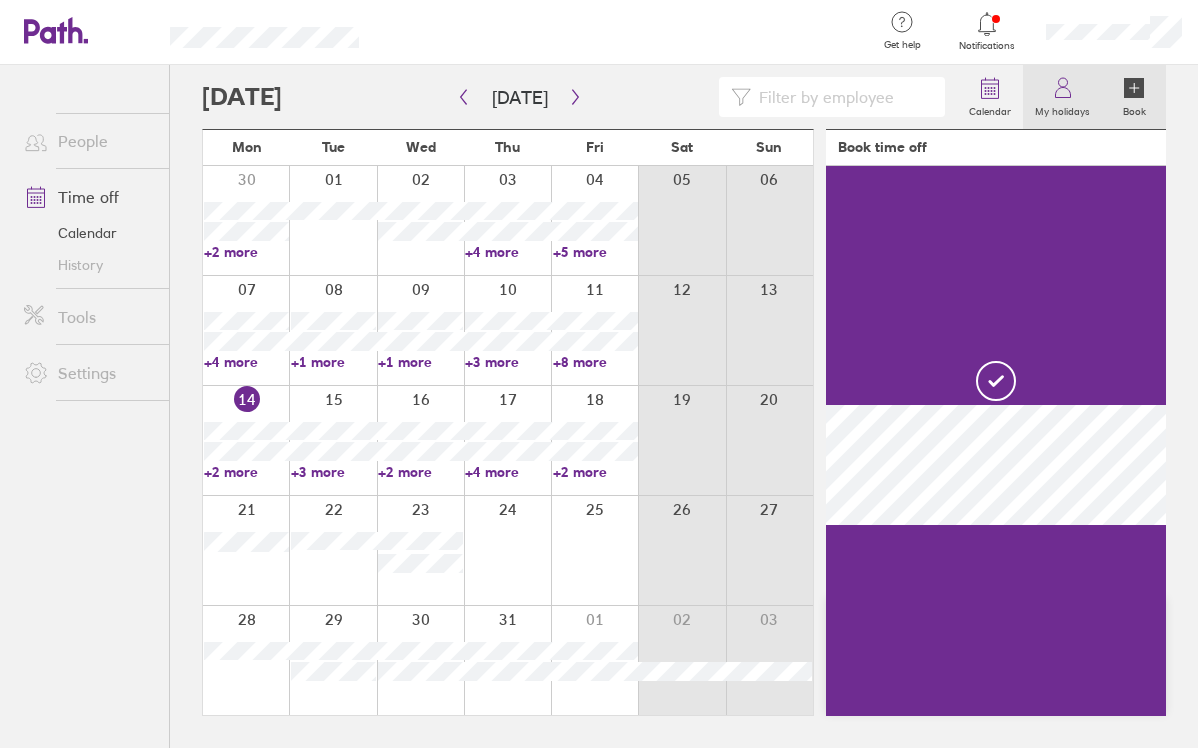 click on "My holidays" at bounding box center [1062, 109] 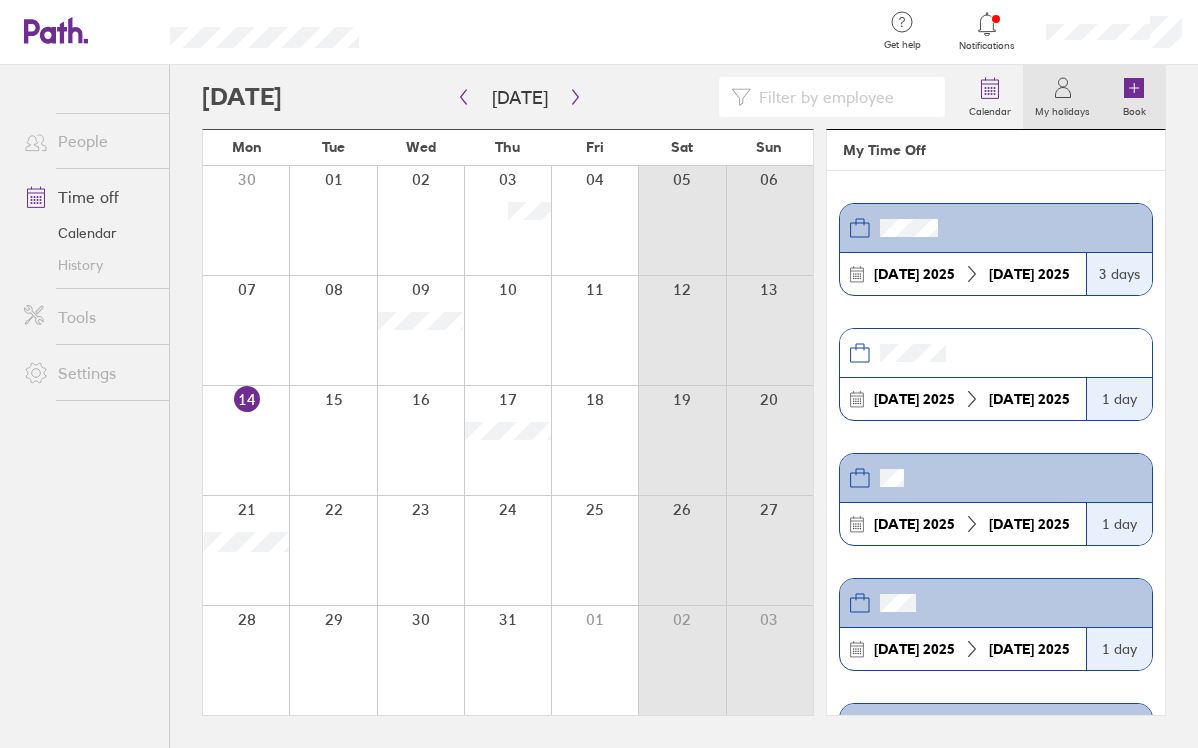 click 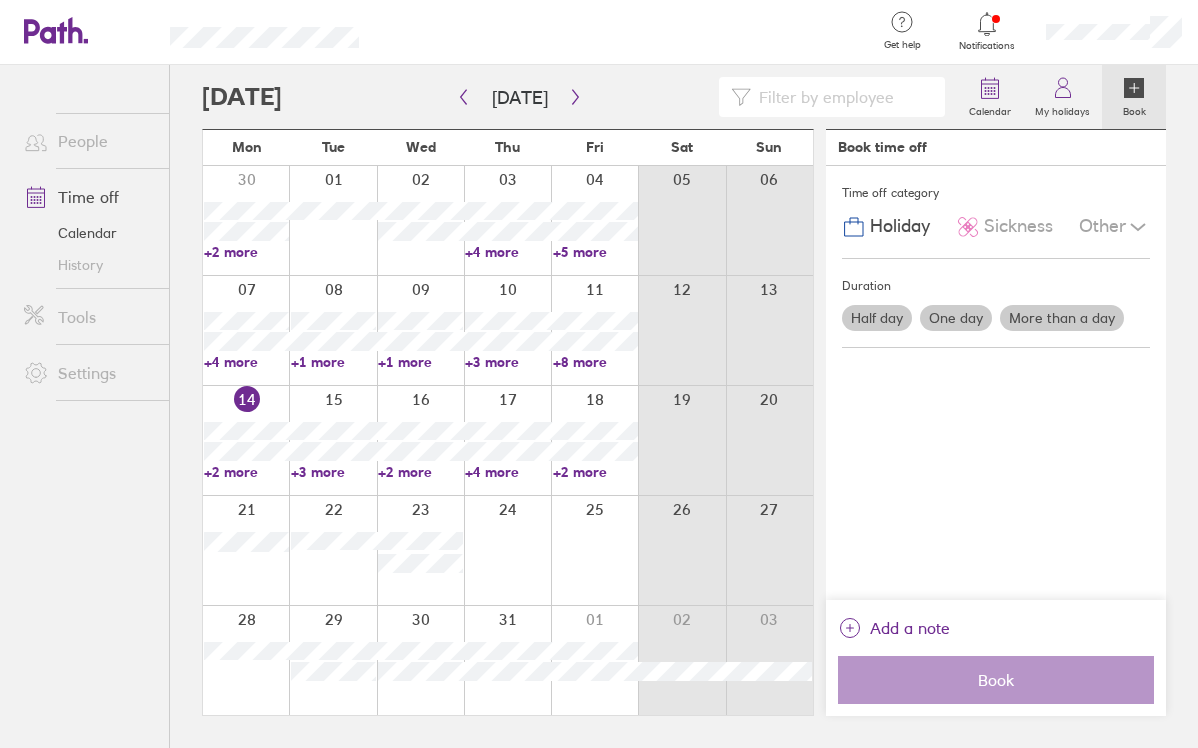 click on "More than a day" at bounding box center [1062, 318] 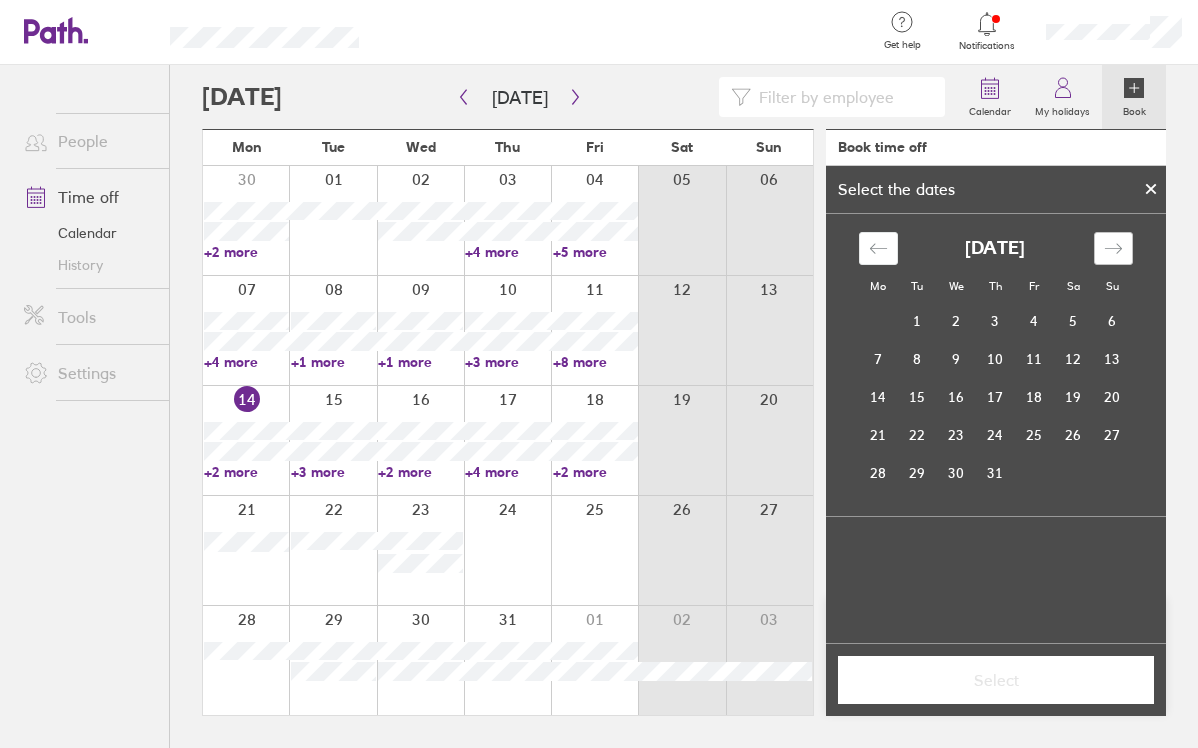 click 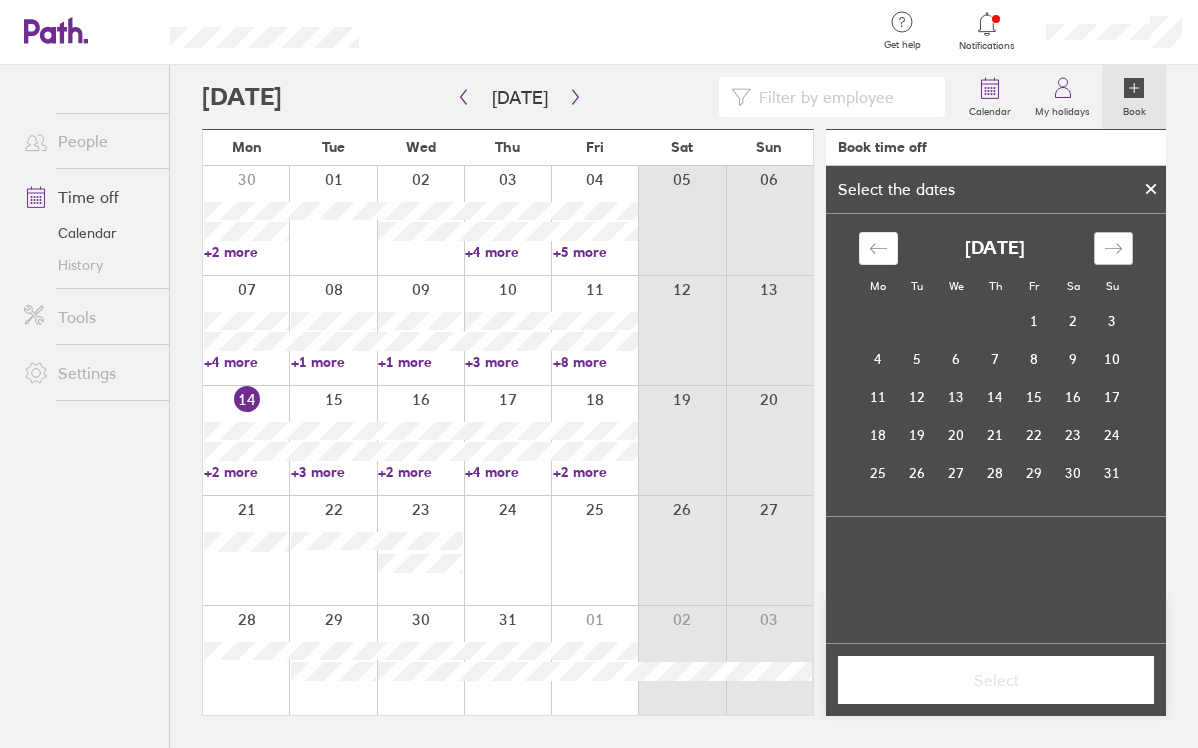 click 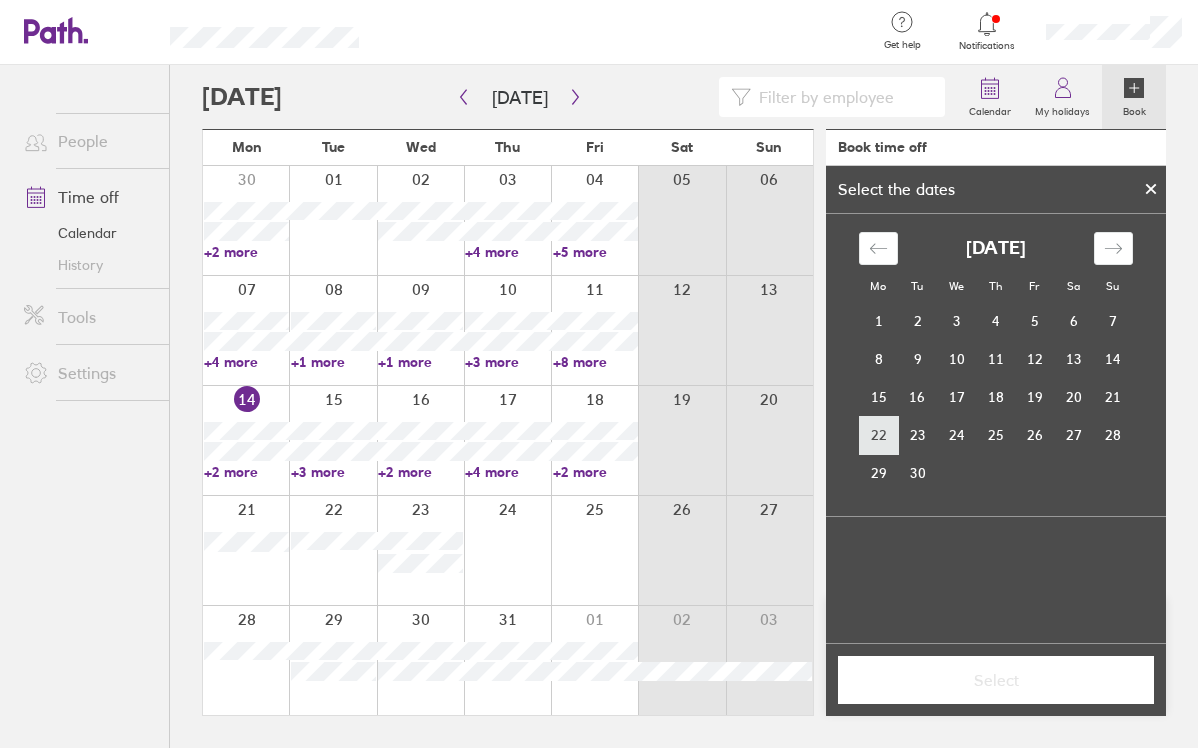 click on "22" at bounding box center (878, 435) 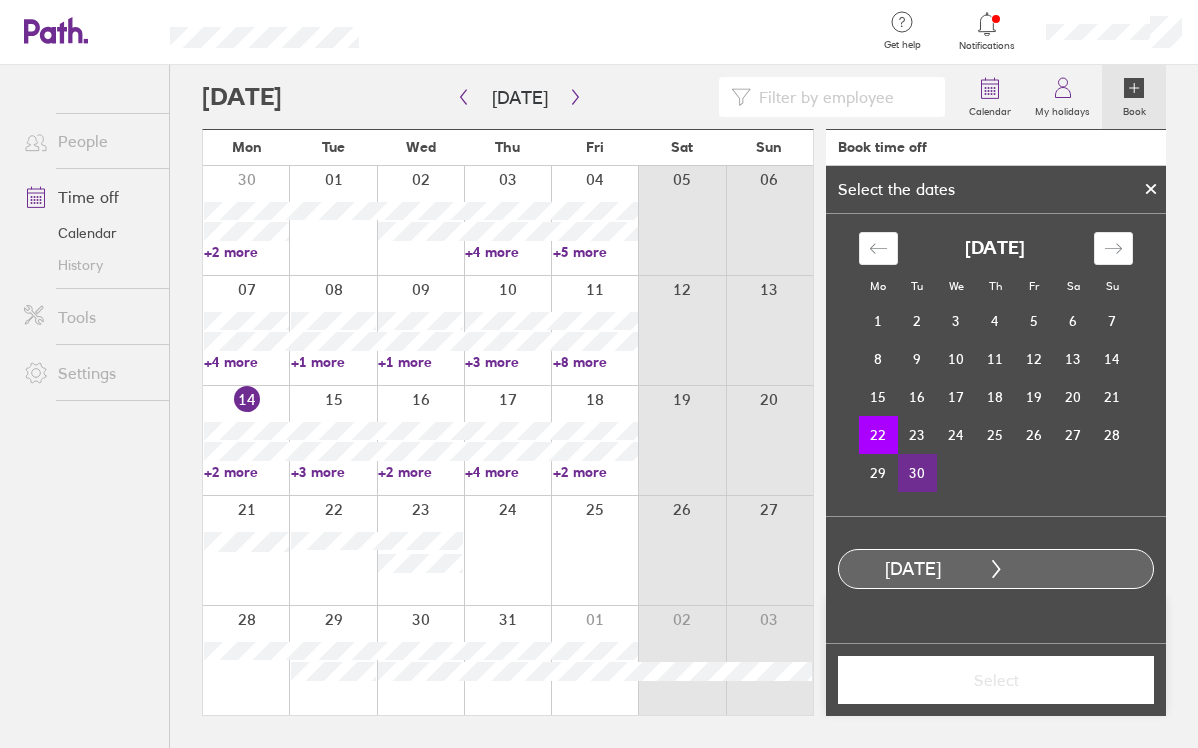click on "30" at bounding box center (917, 473) 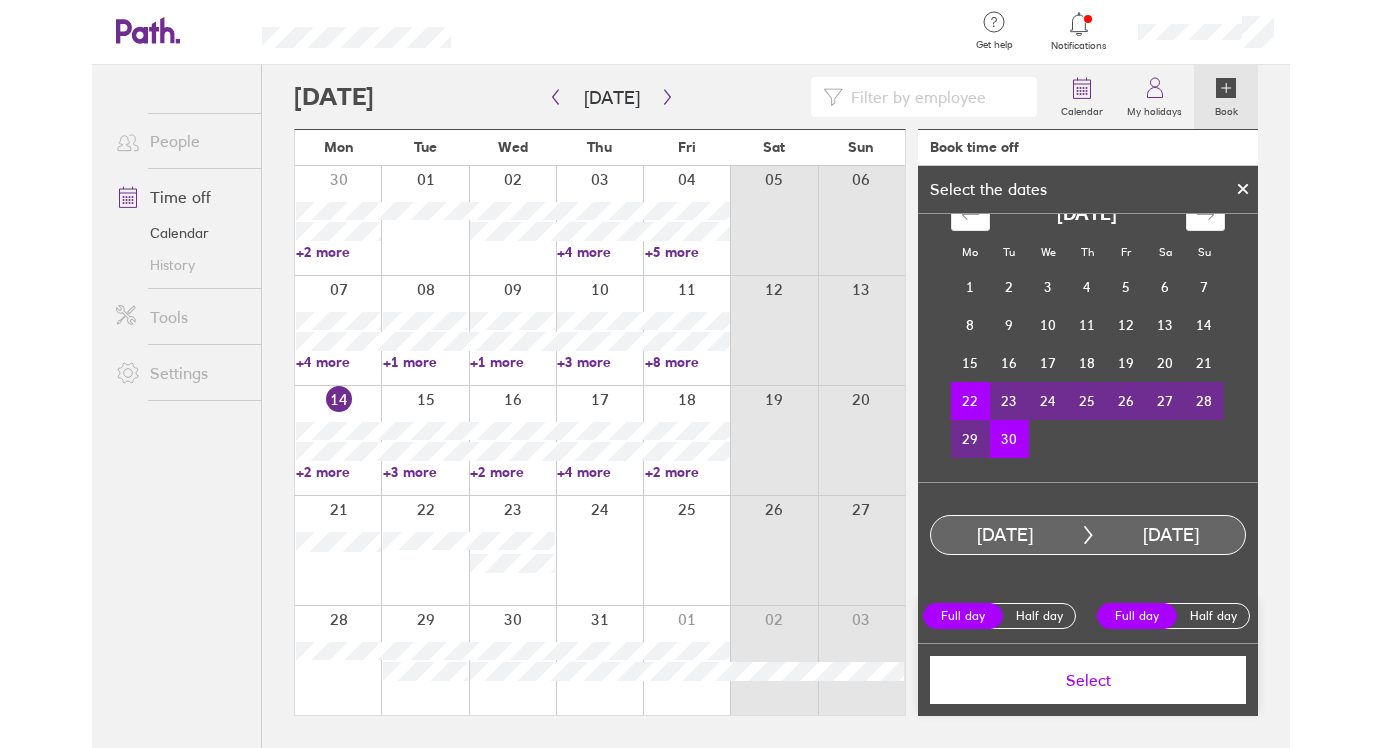 scroll, scrollTop: 36, scrollLeft: 0, axis: vertical 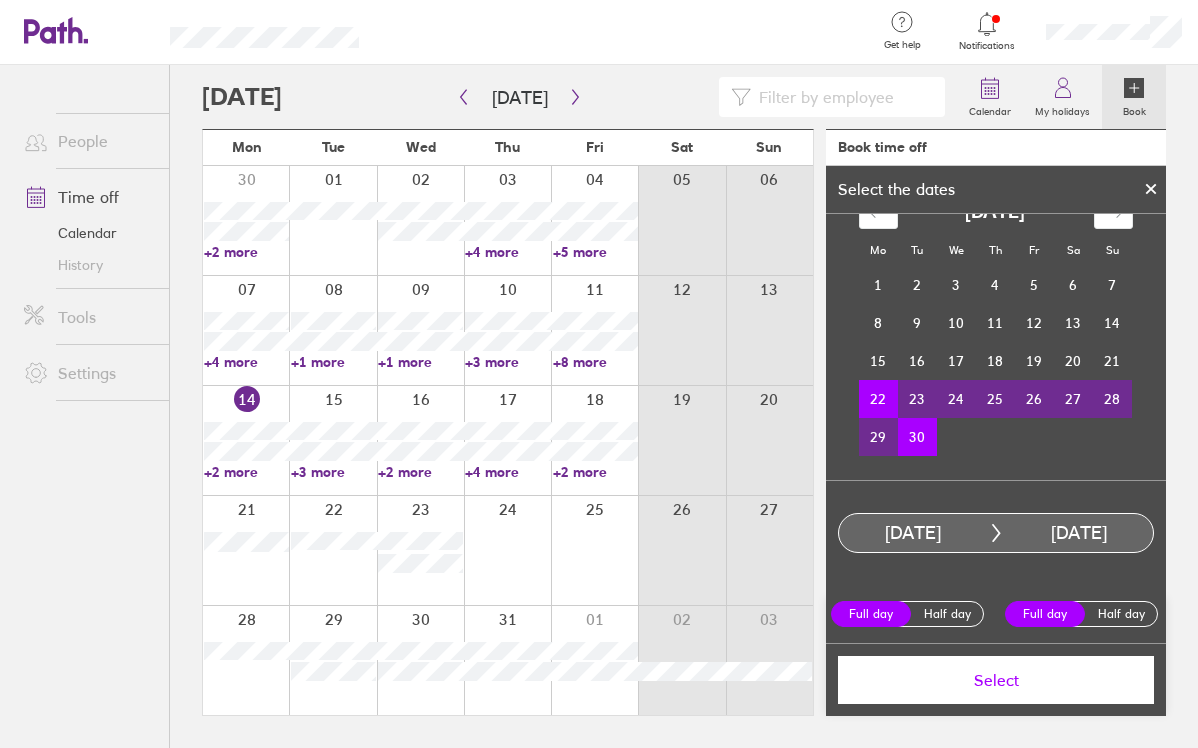 click on "Select" at bounding box center [996, 680] 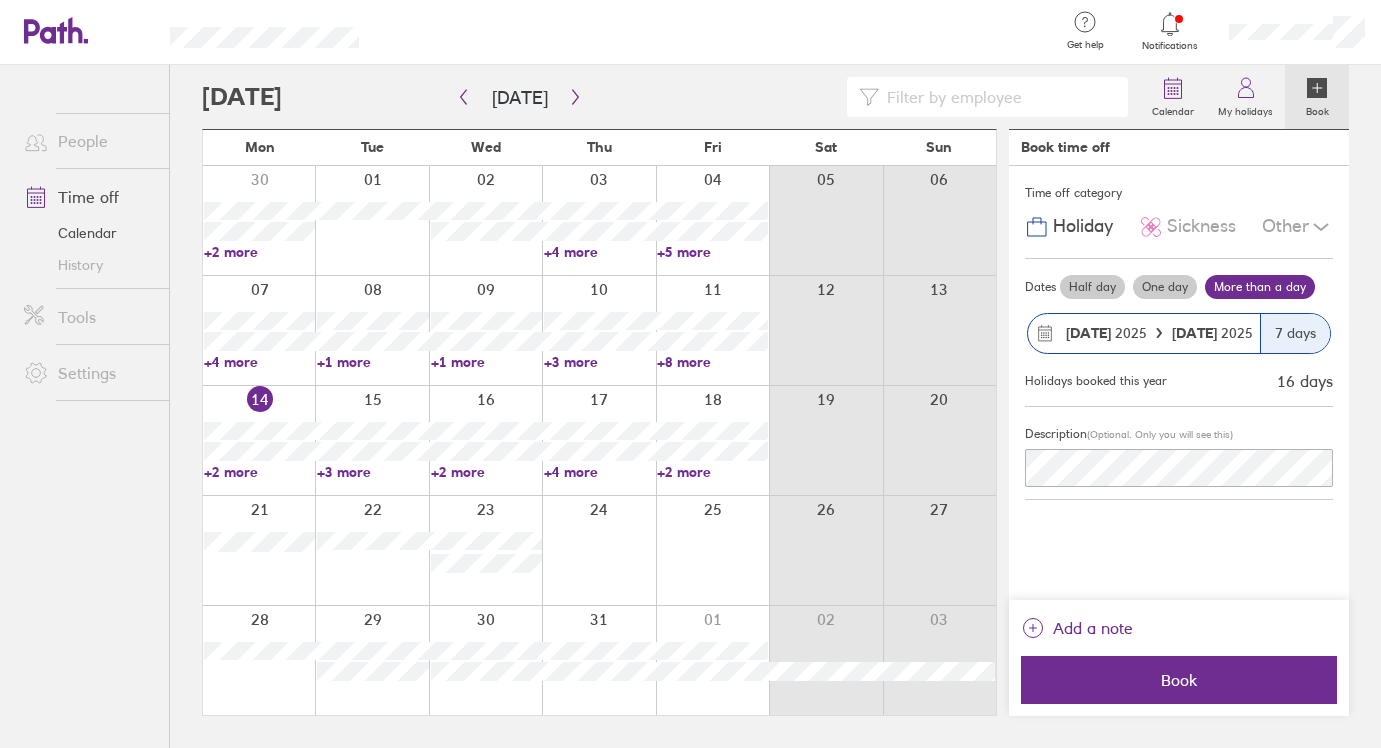 click on "7 days" at bounding box center [1295, 333] 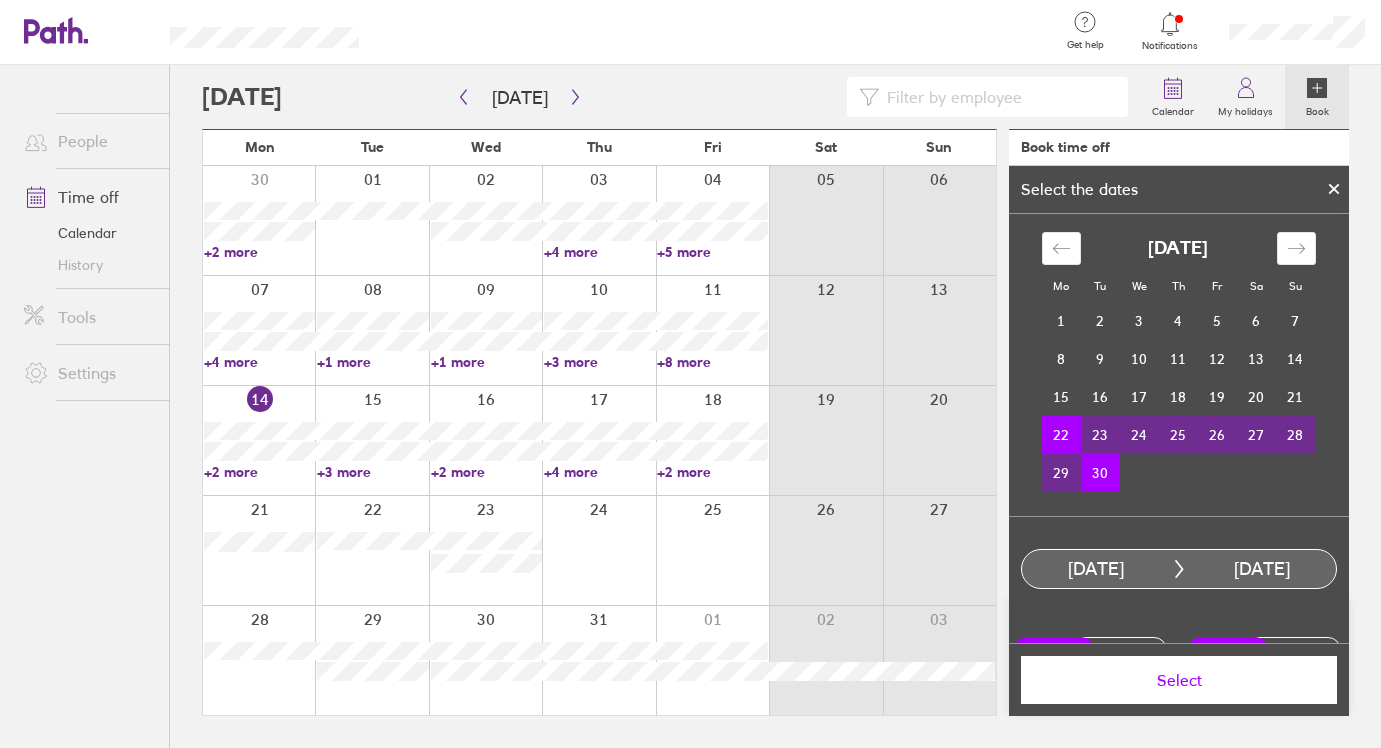 click on "25" at bounding box center (1178, 435) 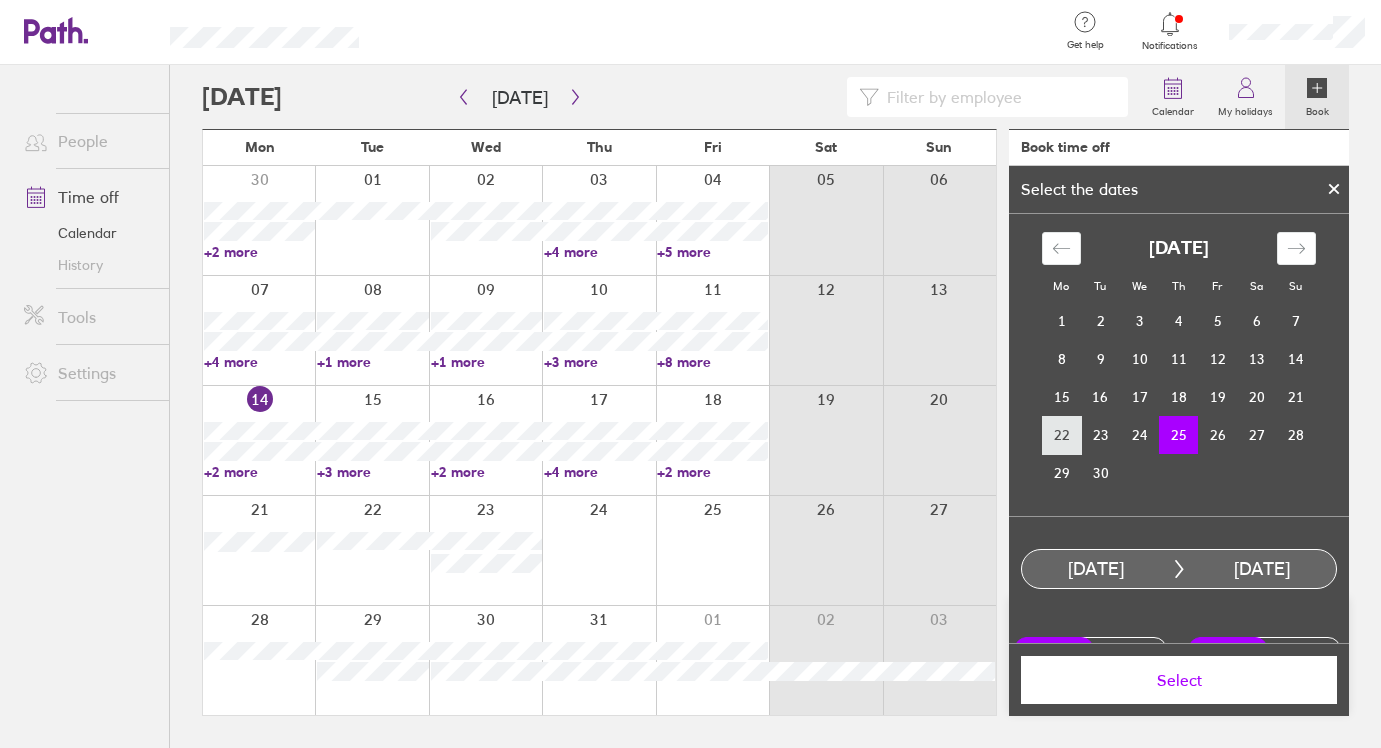 click on "22" at bounding box center (1061, 435) 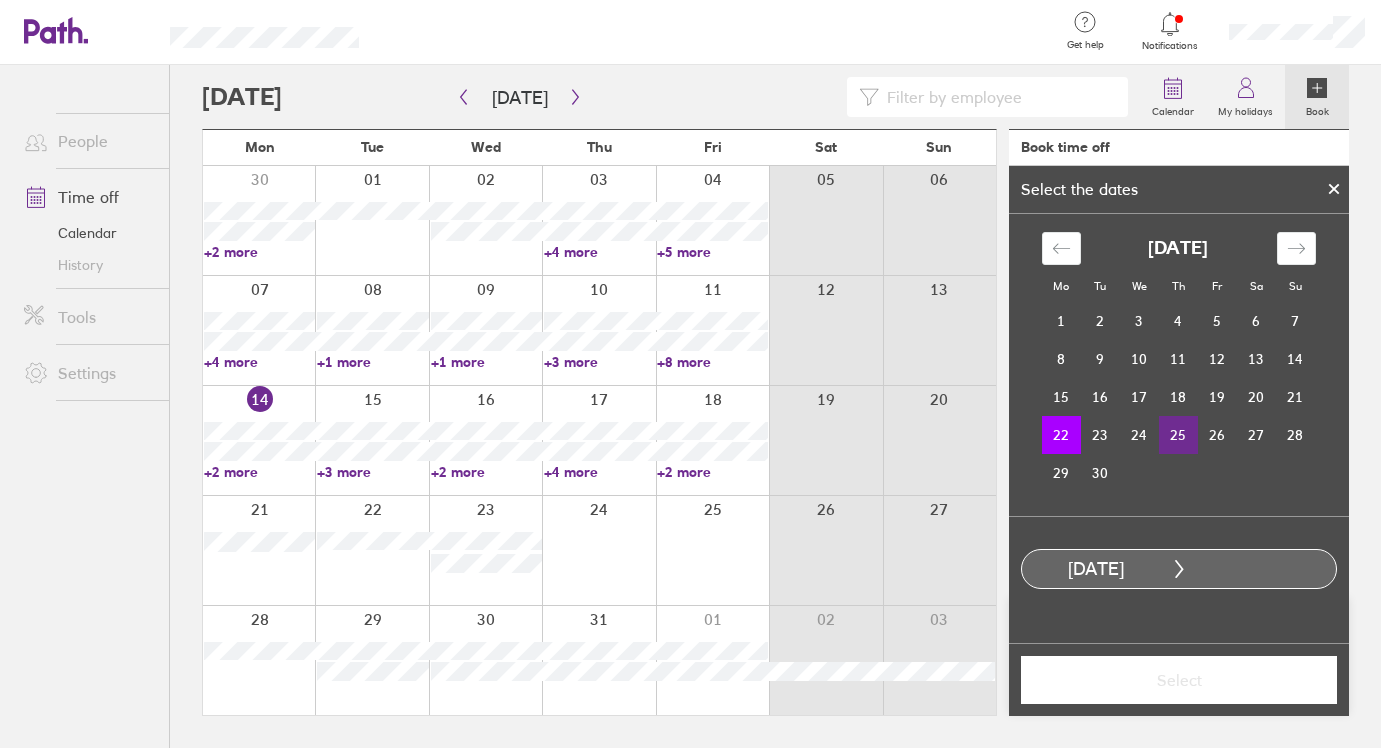 click on "25" at bounding box center (1178, 435) 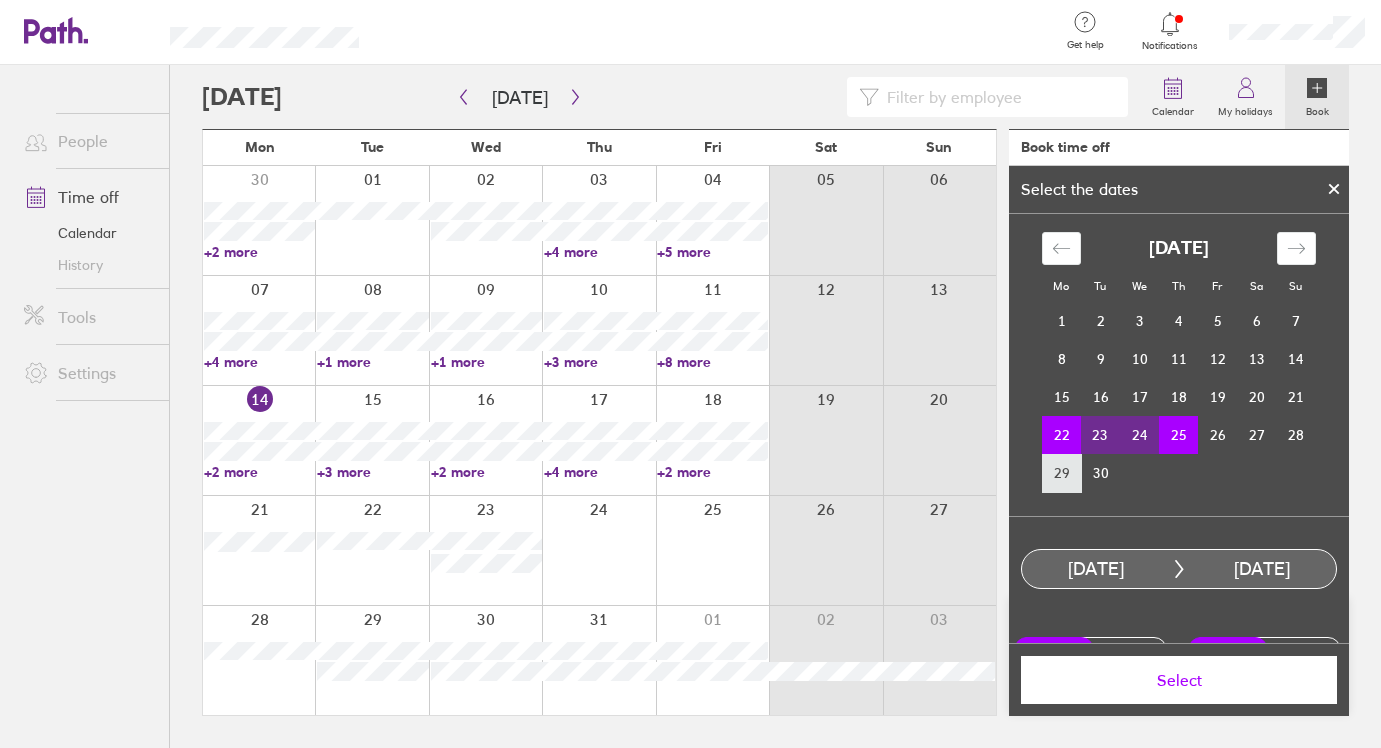click on "29" at bounding box center [1061, 473] 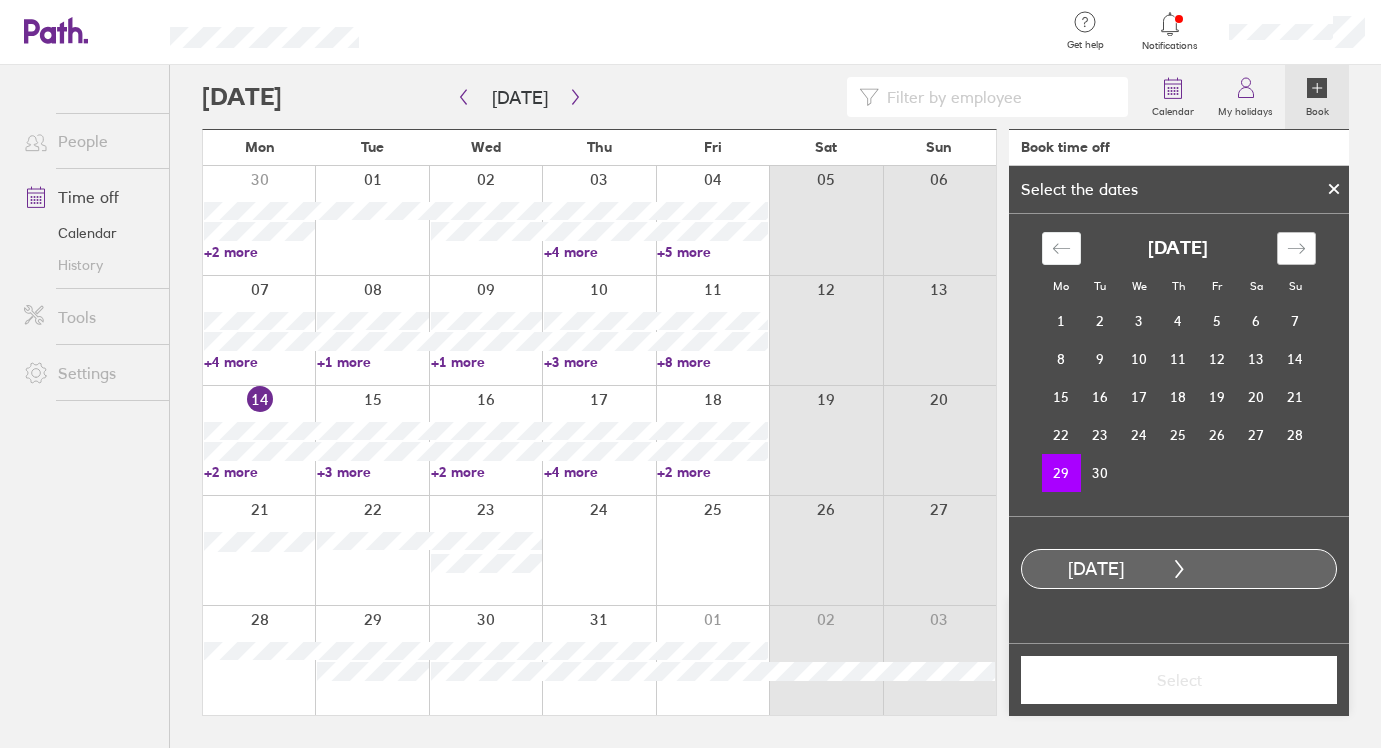 click at bounding box center [1296, 248] 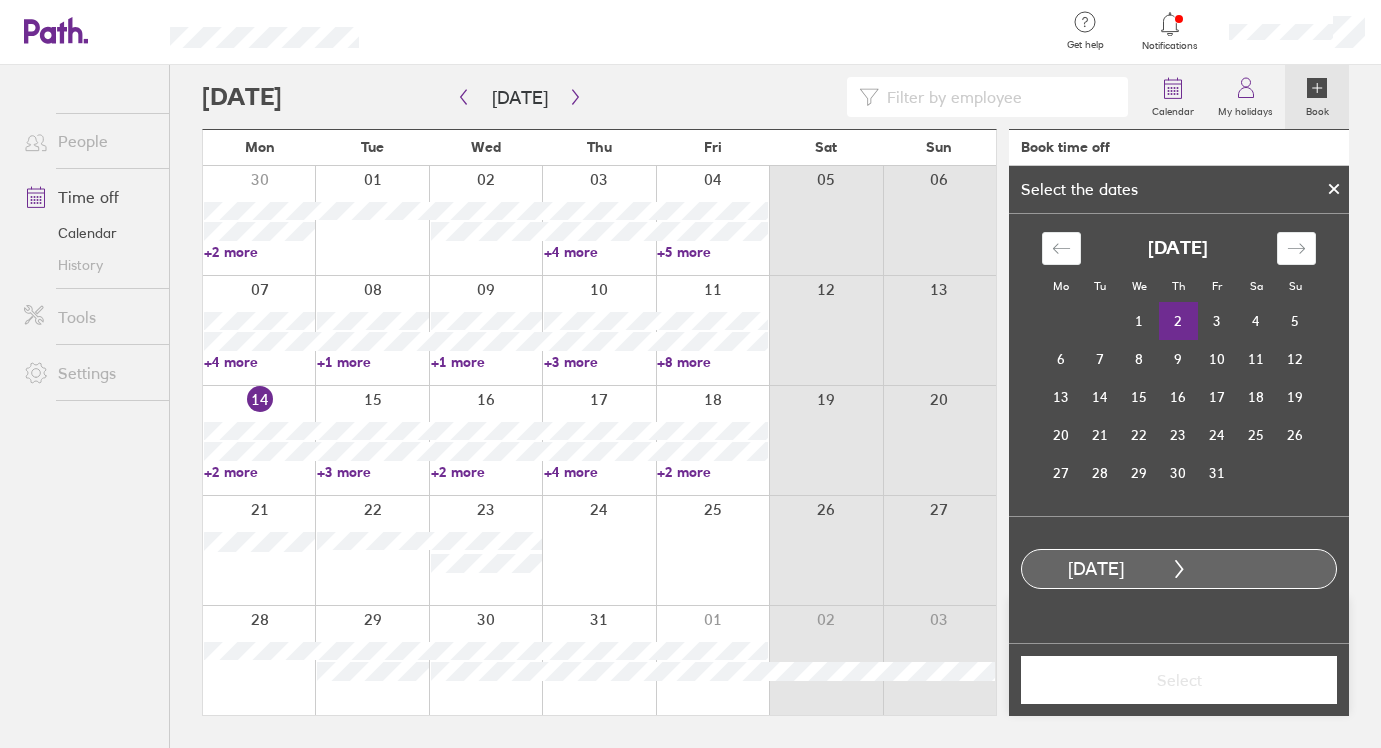 click on "2" at bounding box center (1178, 321) 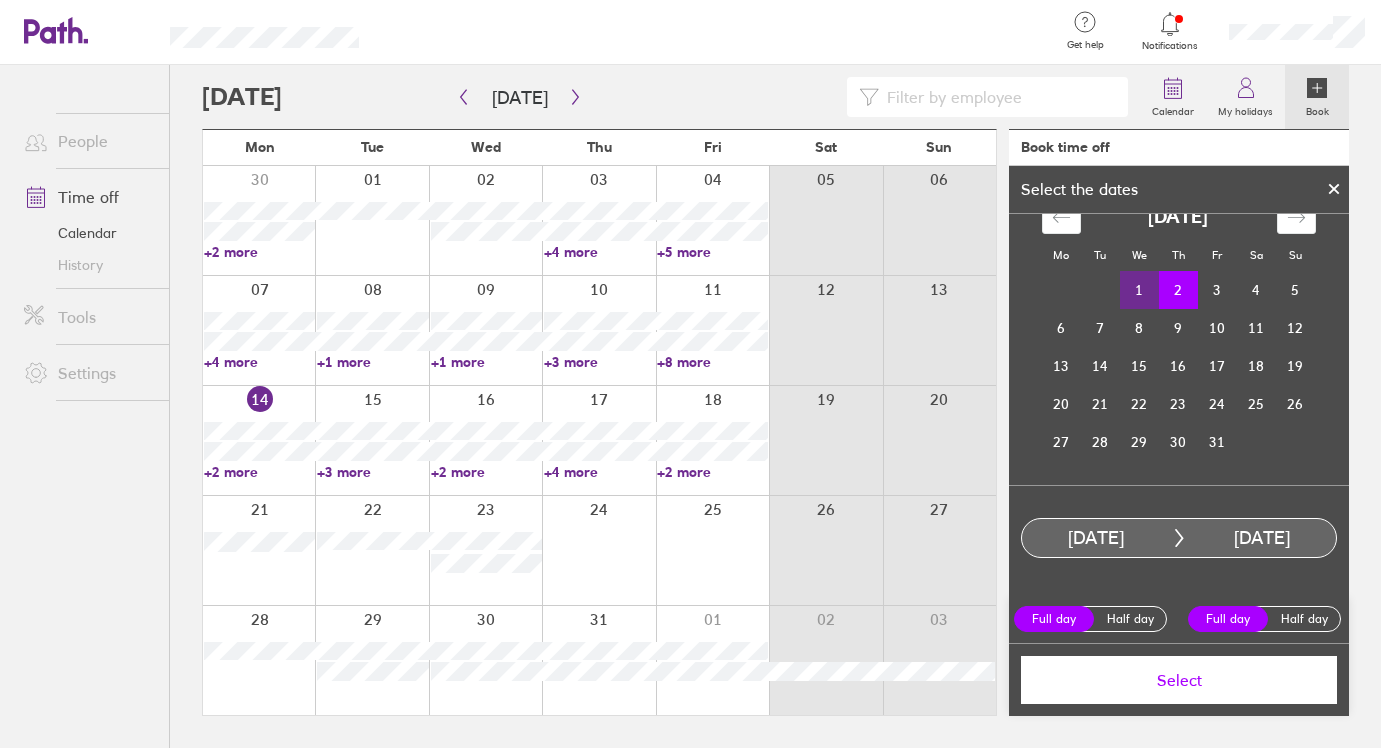 scroll, scrollTop: 36, scrollLeft: 0, axis: vertical 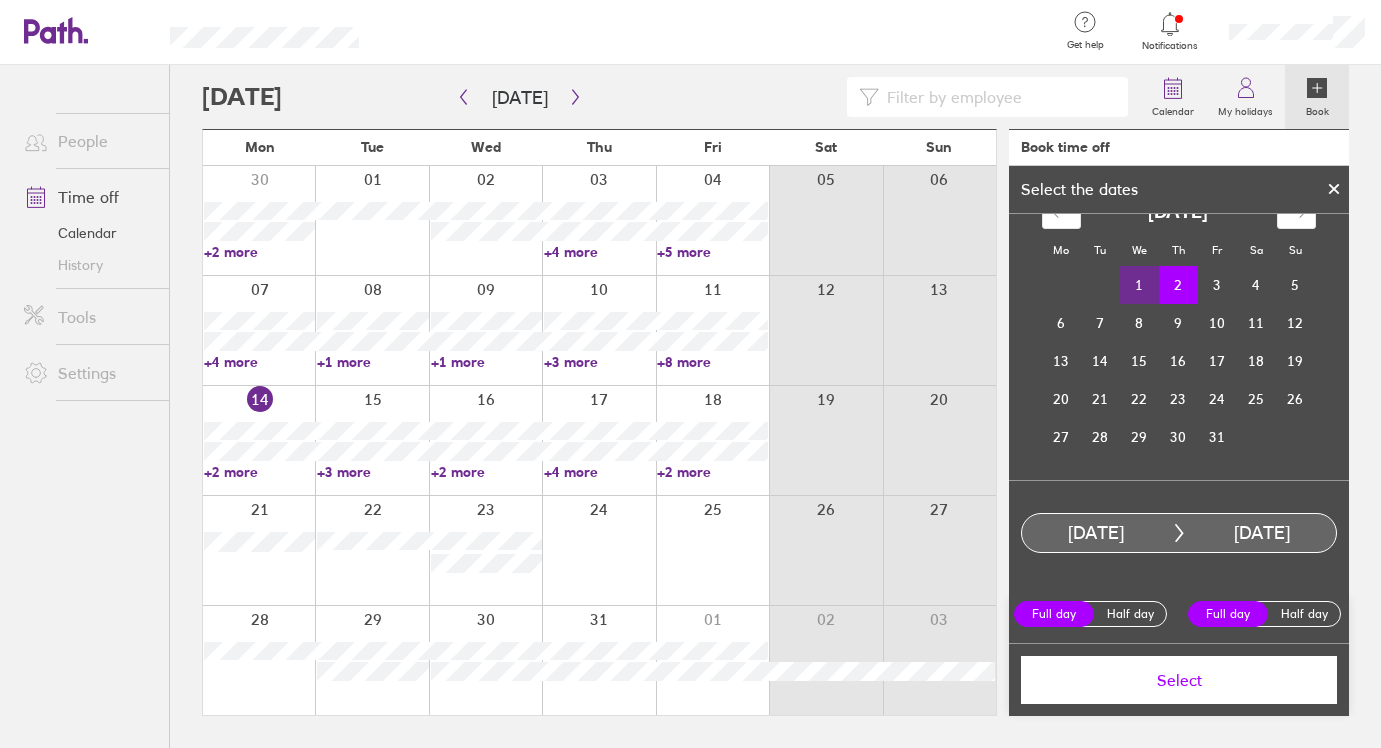 click on "Select" at bounding box center [1179, 680] 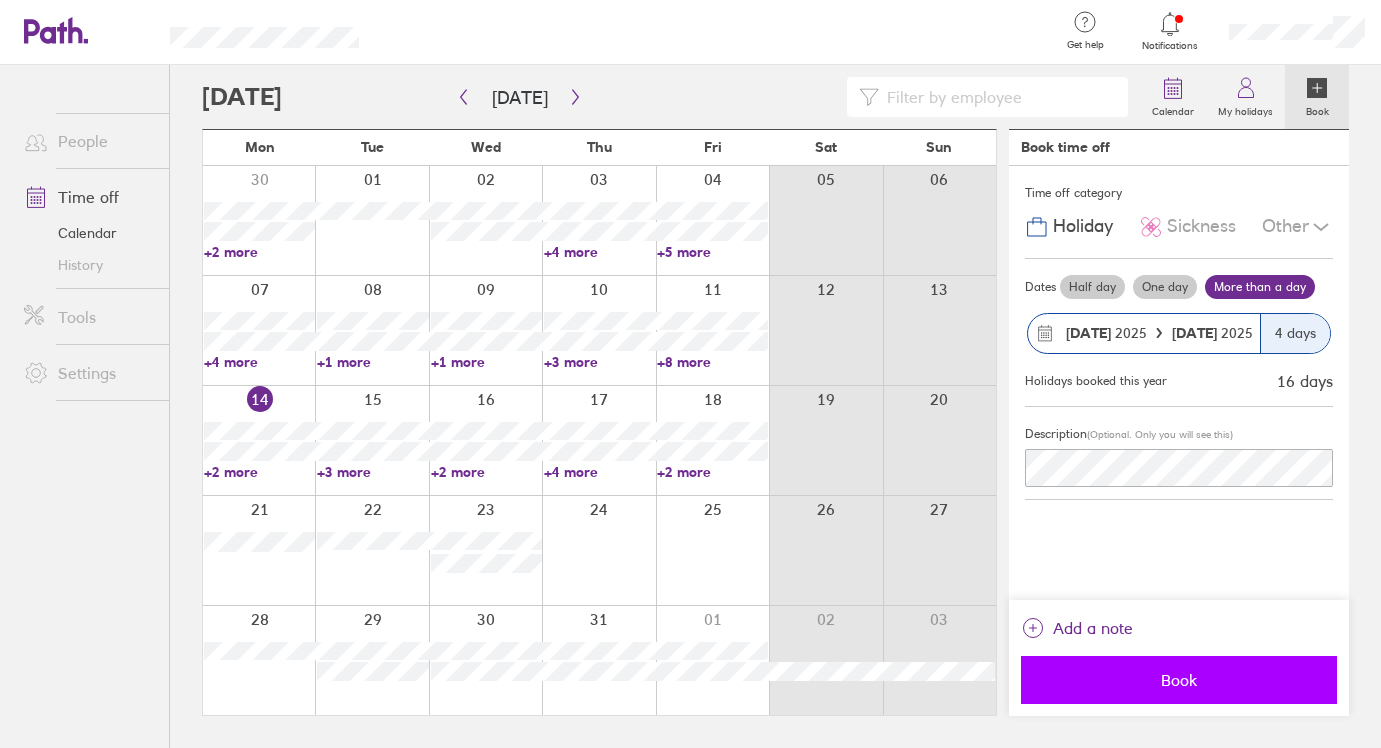 click on "Book" at bounding box center (1179, 680) 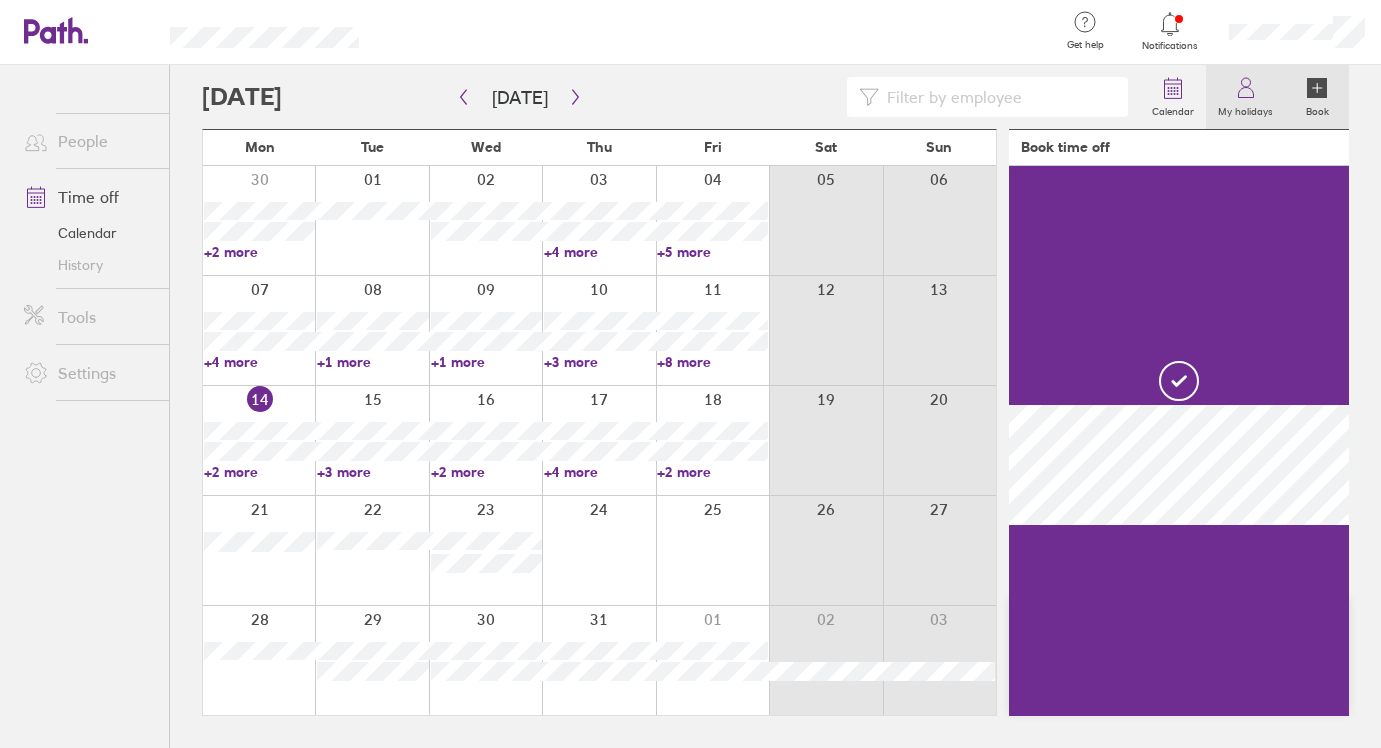 click on "My holidays" at bounding box center [1245, 109] 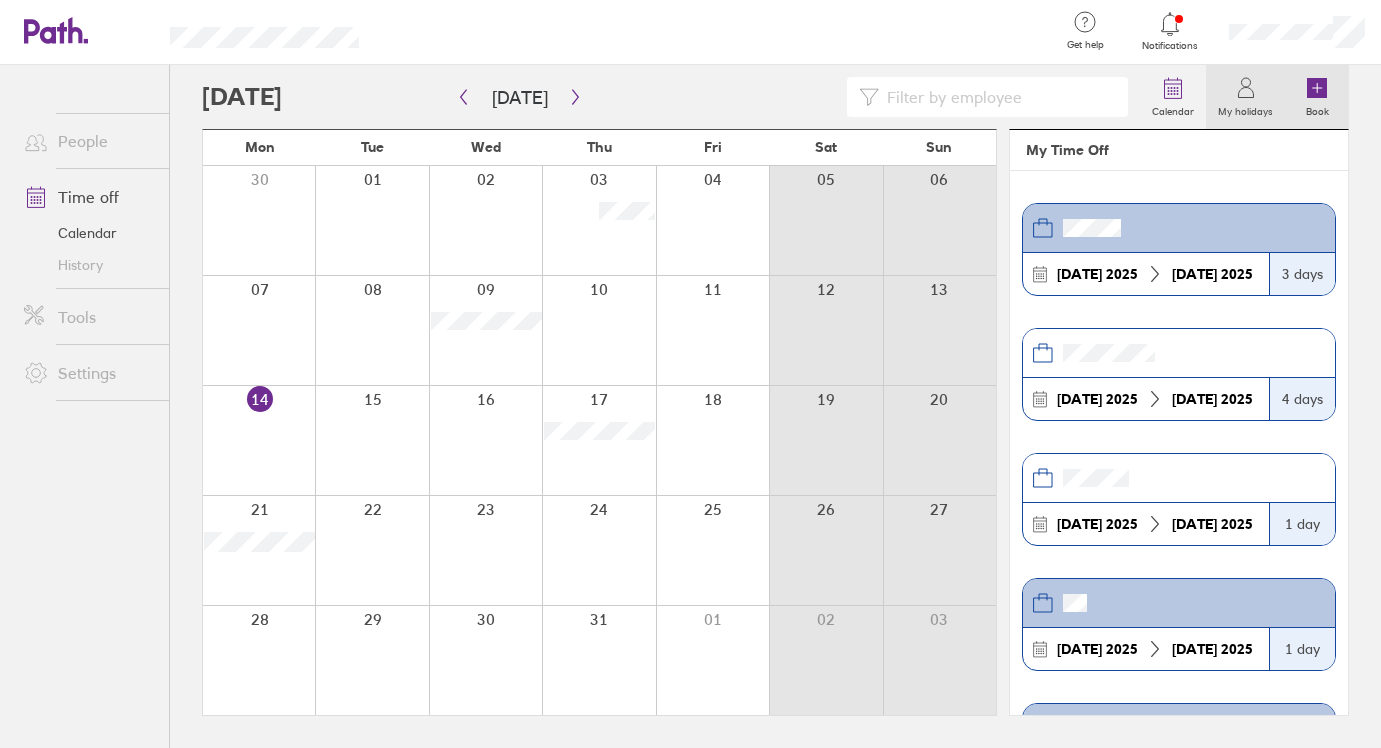 click 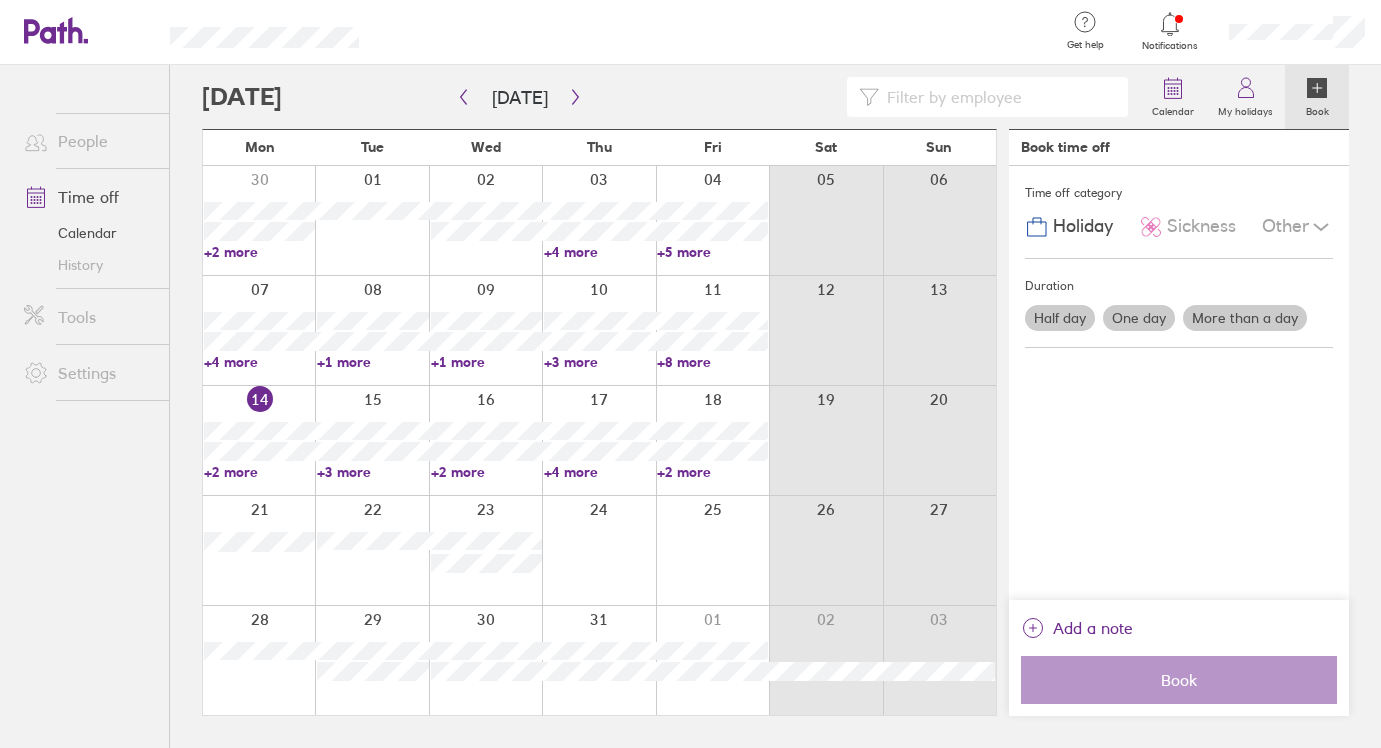 click on "More than a day" at bounding box center (1245, 318) 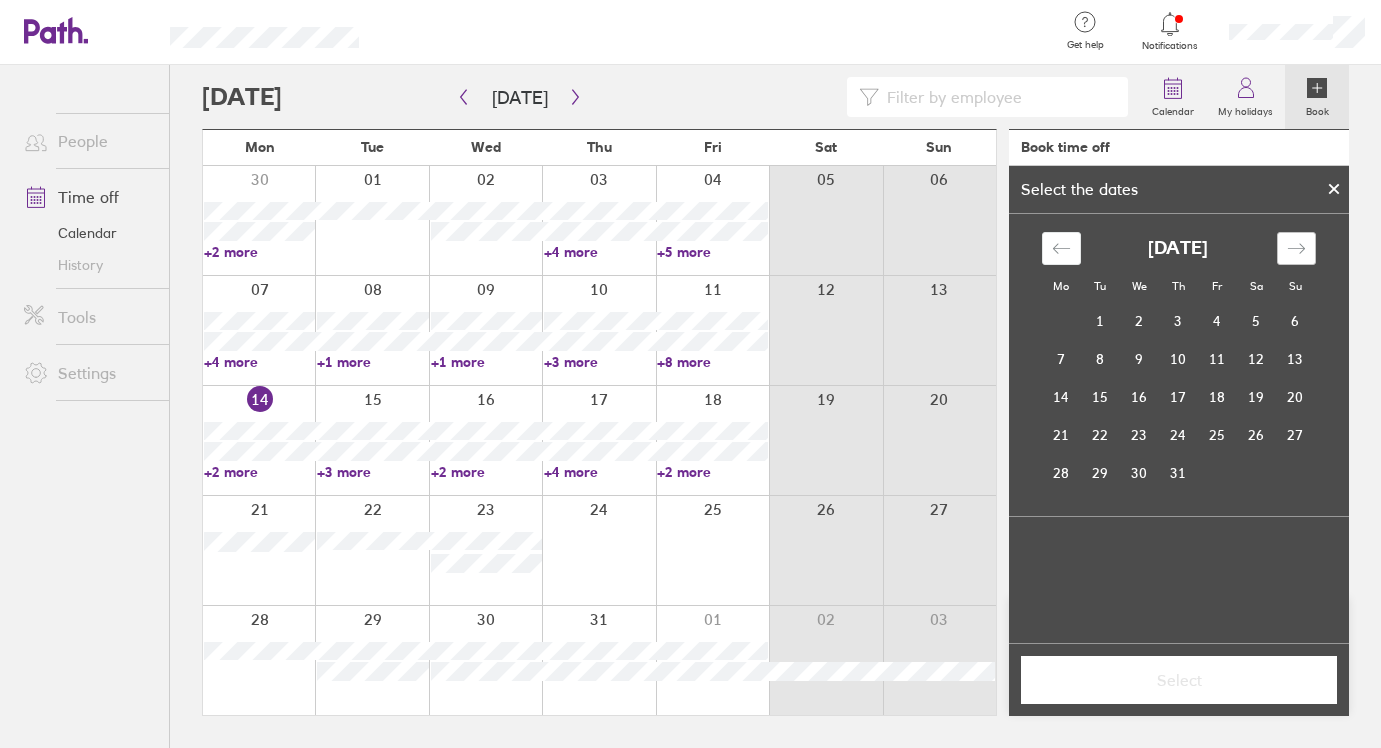 click at bounding box center [1296, 248] 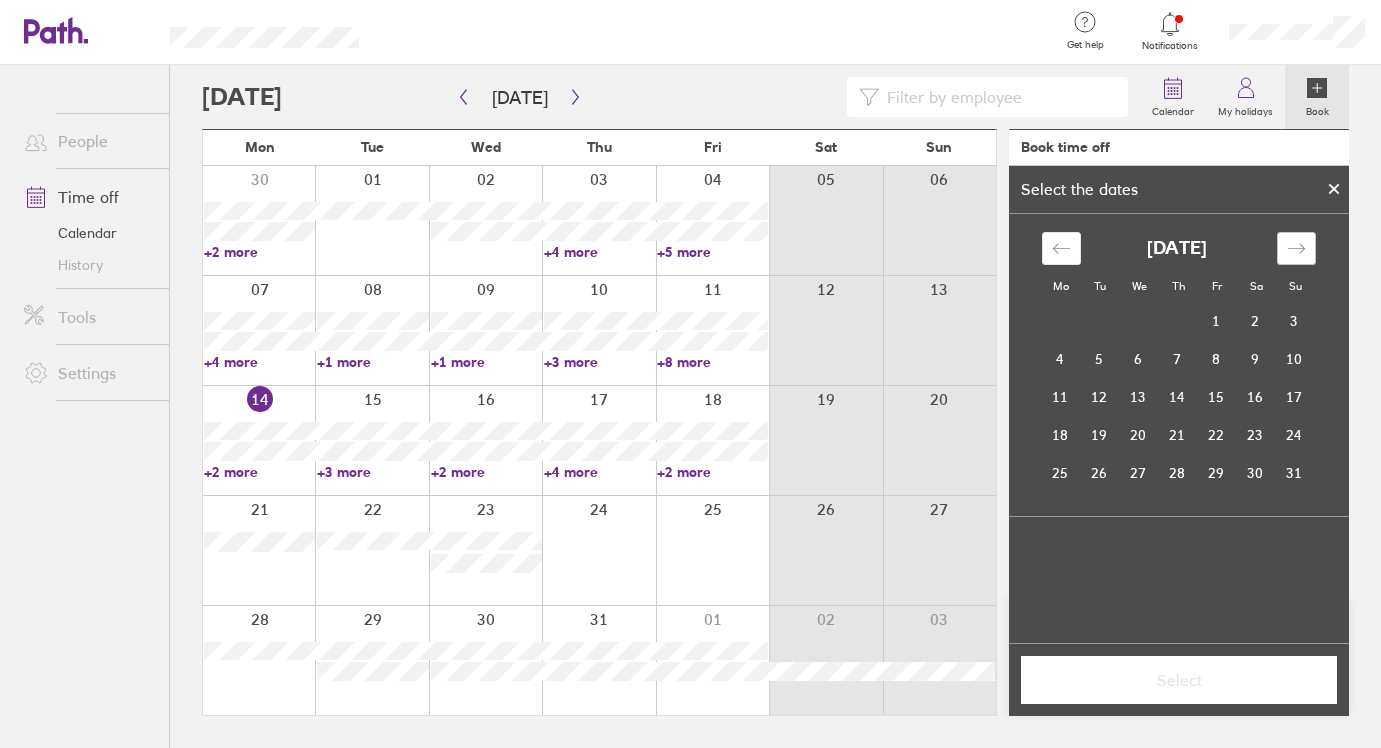 click at bounding box center [1296, 248] 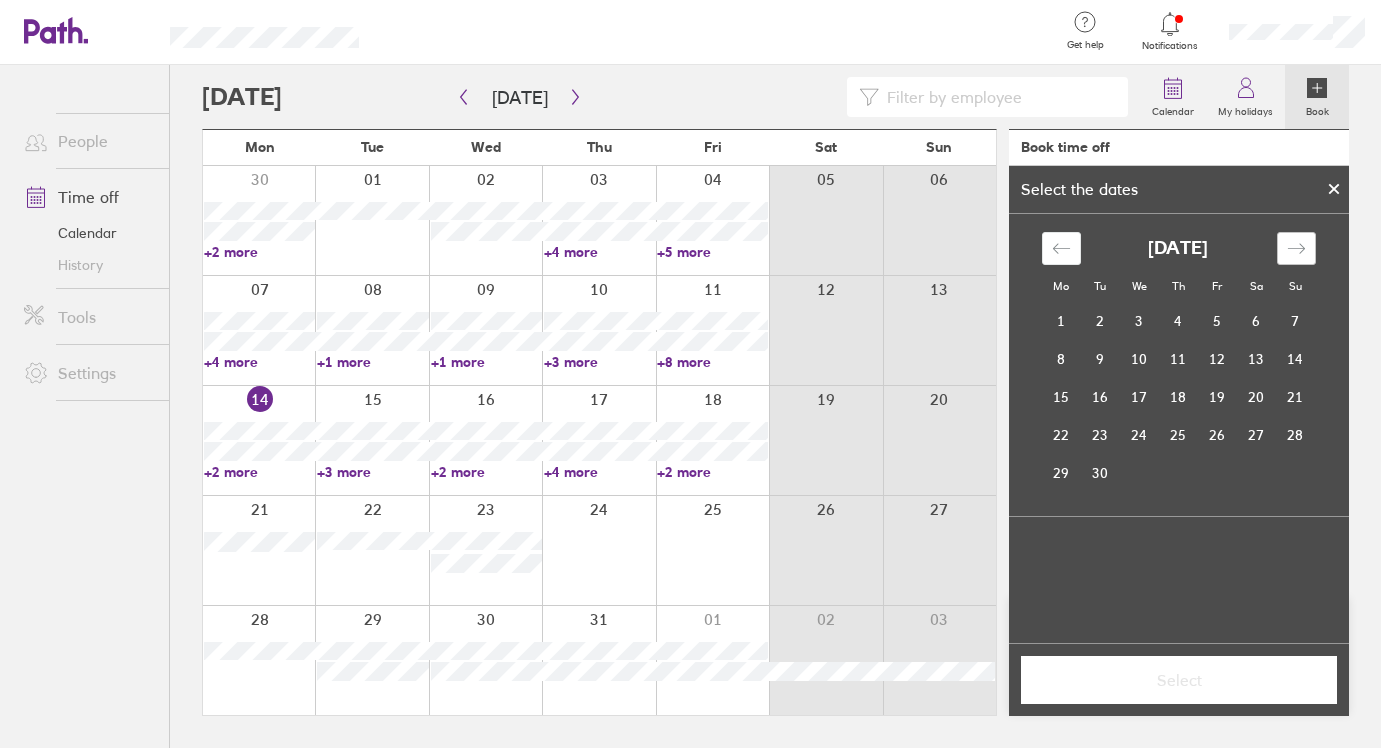 click at bounding box center [1296, 248] 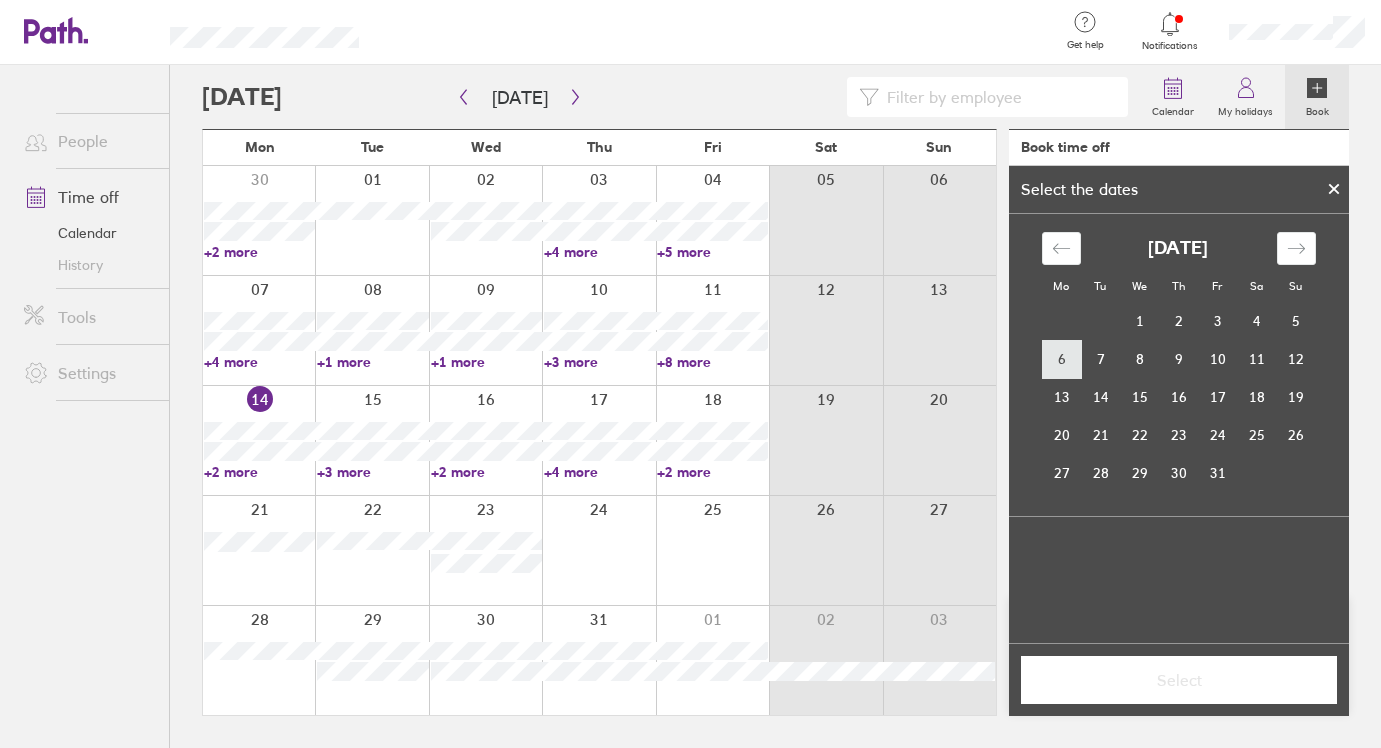 click on "6" at bounding box center [1061, 359] 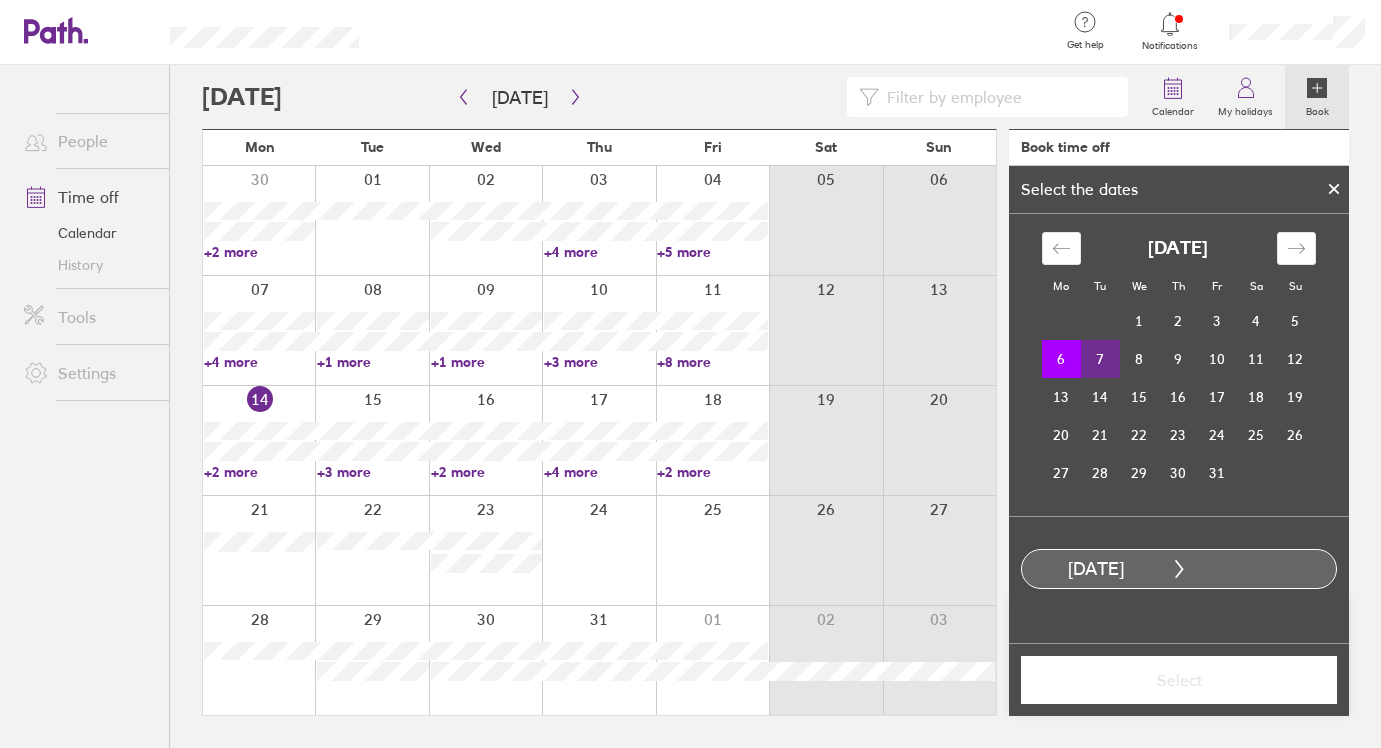 click on "7" at bounding box center [1100, 359] 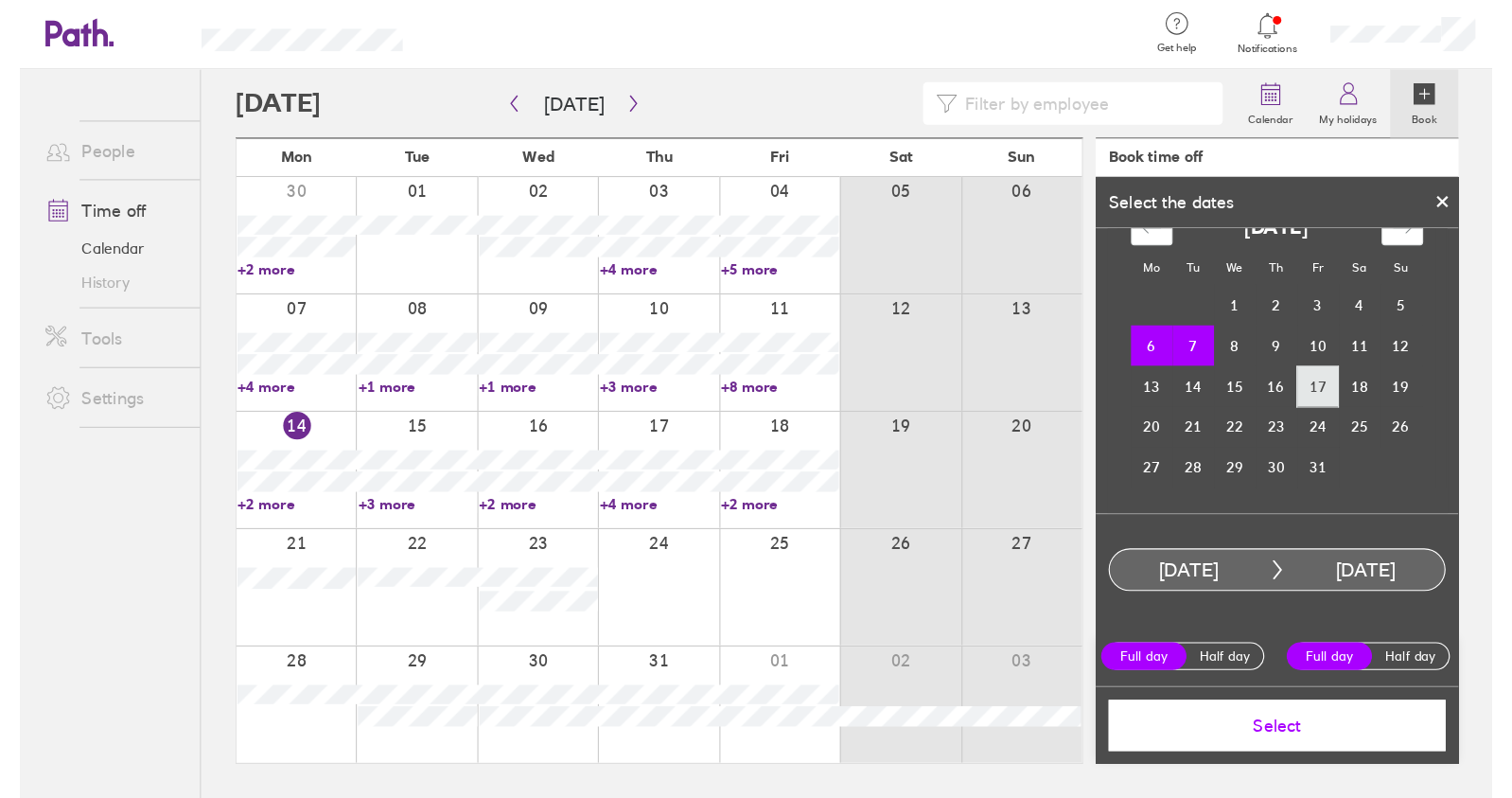 scroll, scrollTop: 34, scrollLeft: 0, axis: vertical 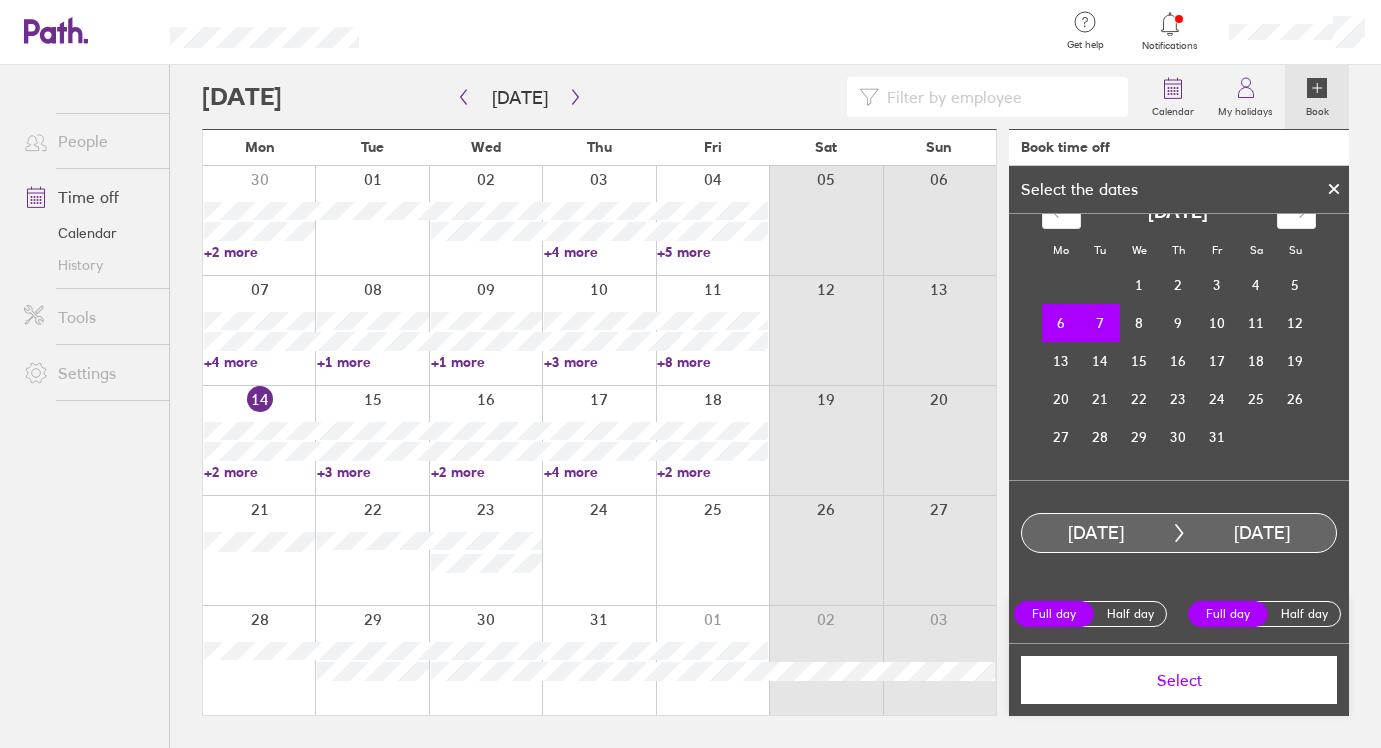 click on "Select" at bounding box center (1179, 680) 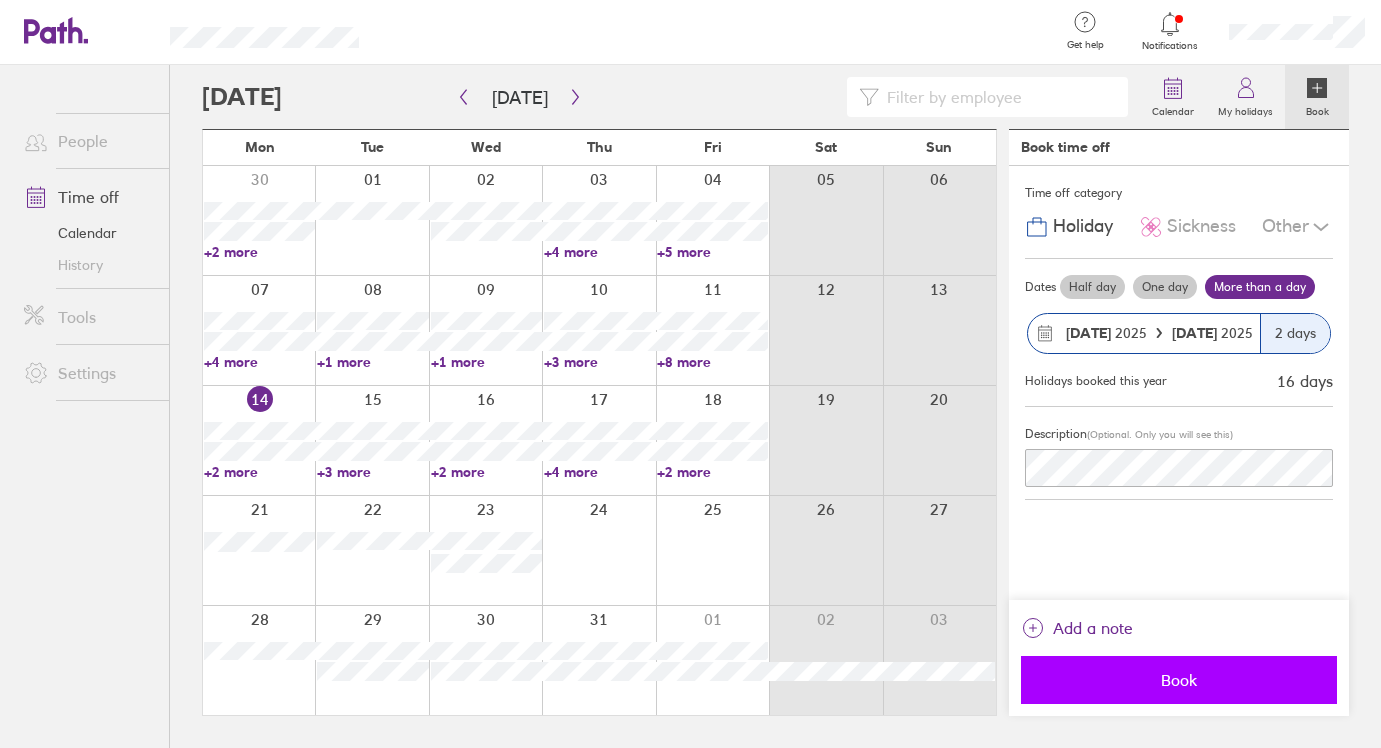 click on "Book" at bounding box center [1179, 680] 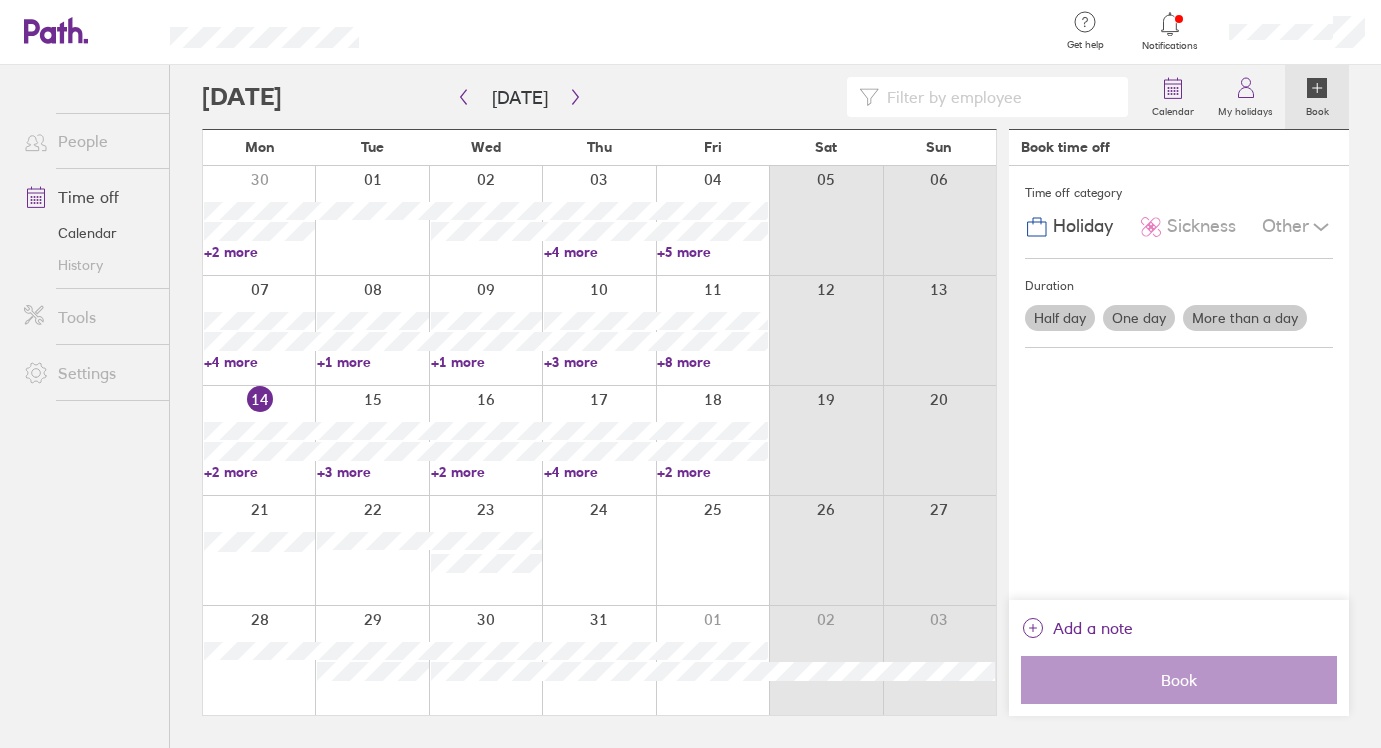 click on "Holiday" at bounding box center (1083, 226) 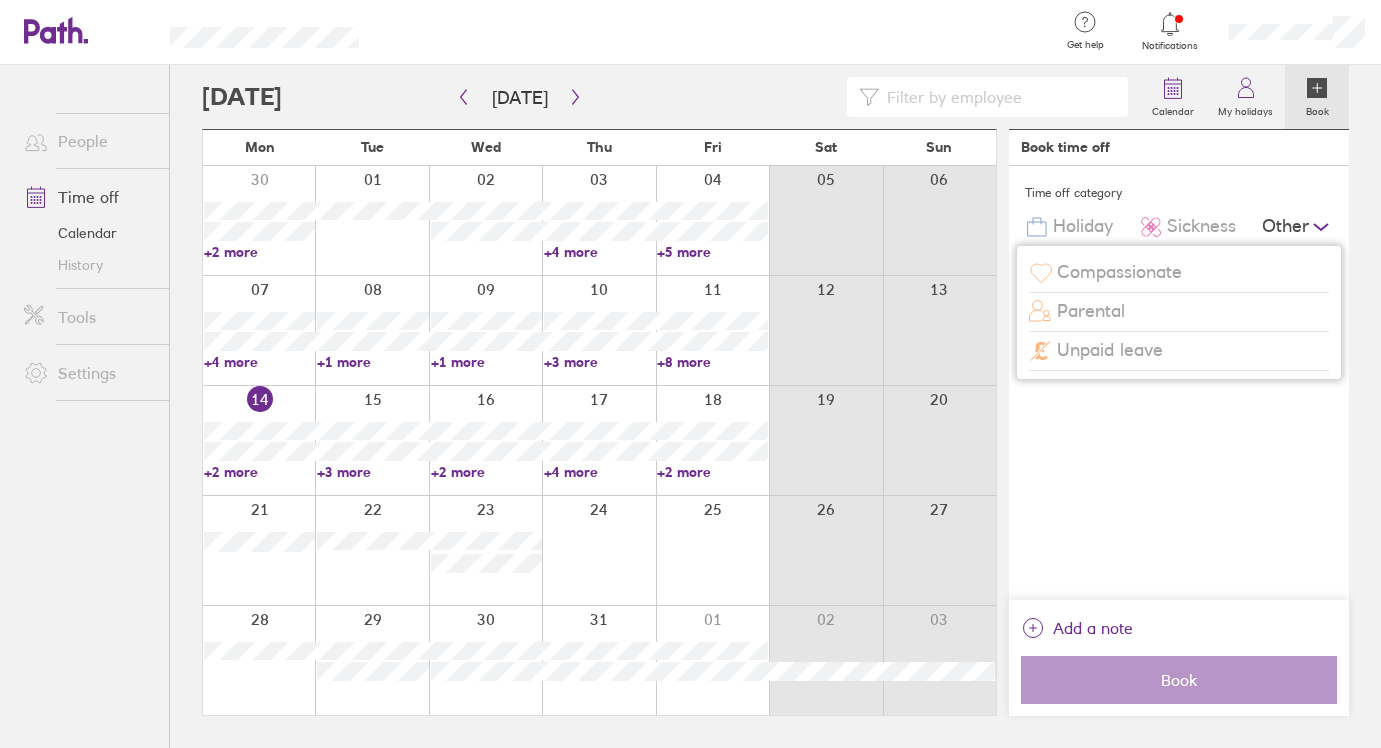 click on "Time off category Holiday Sickness Other Compassionate Parental Unpaid leave Duration Half day One day More than a day Add a note Book" at bounding box center [1179, 383] 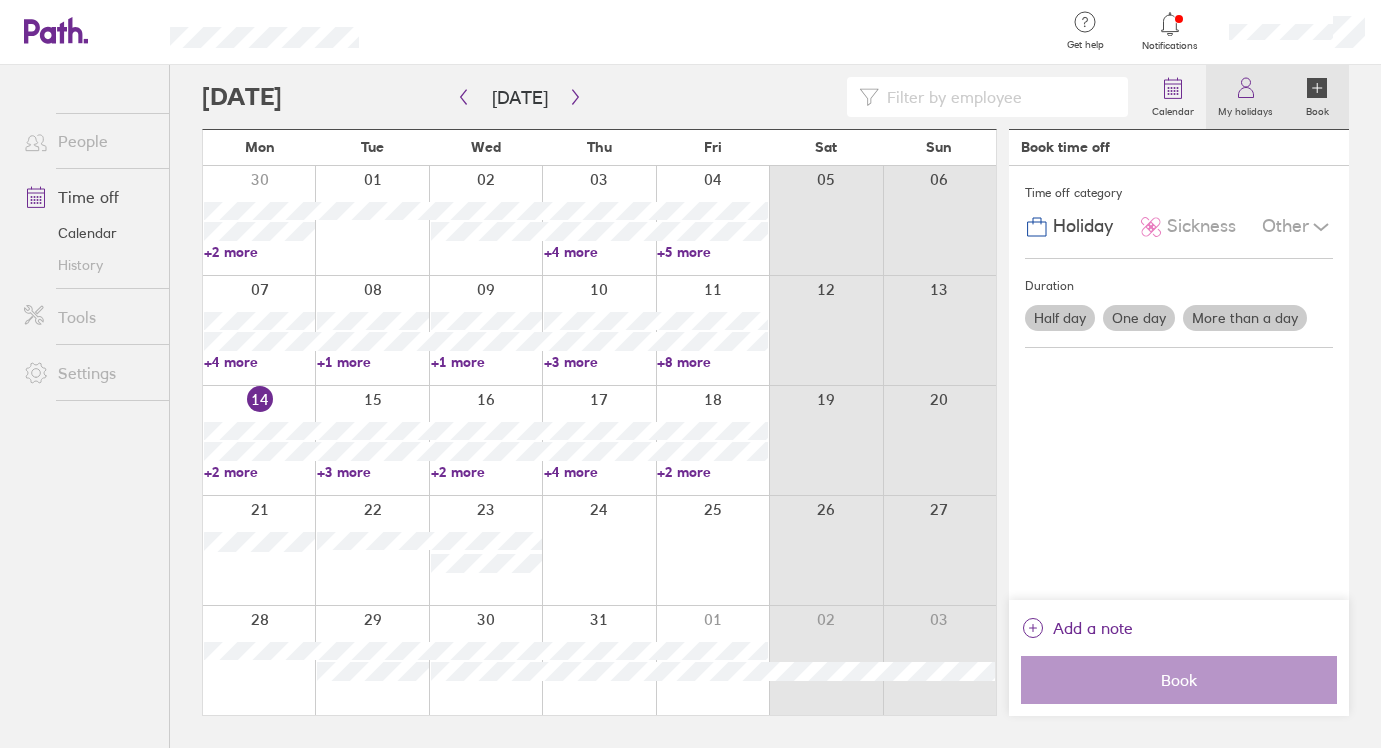 click on "My holidays" at bounding box center [1245, 97] 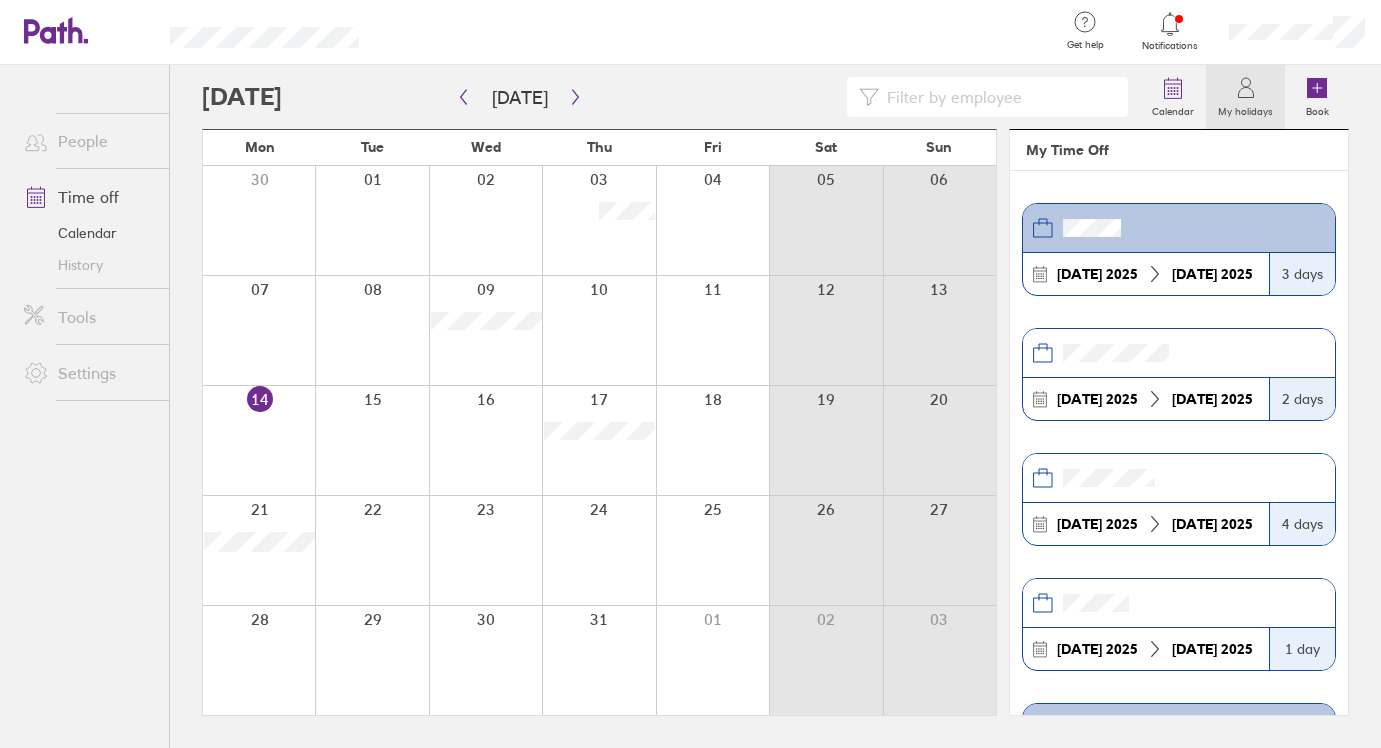 click at bounding box center (1179, 353) 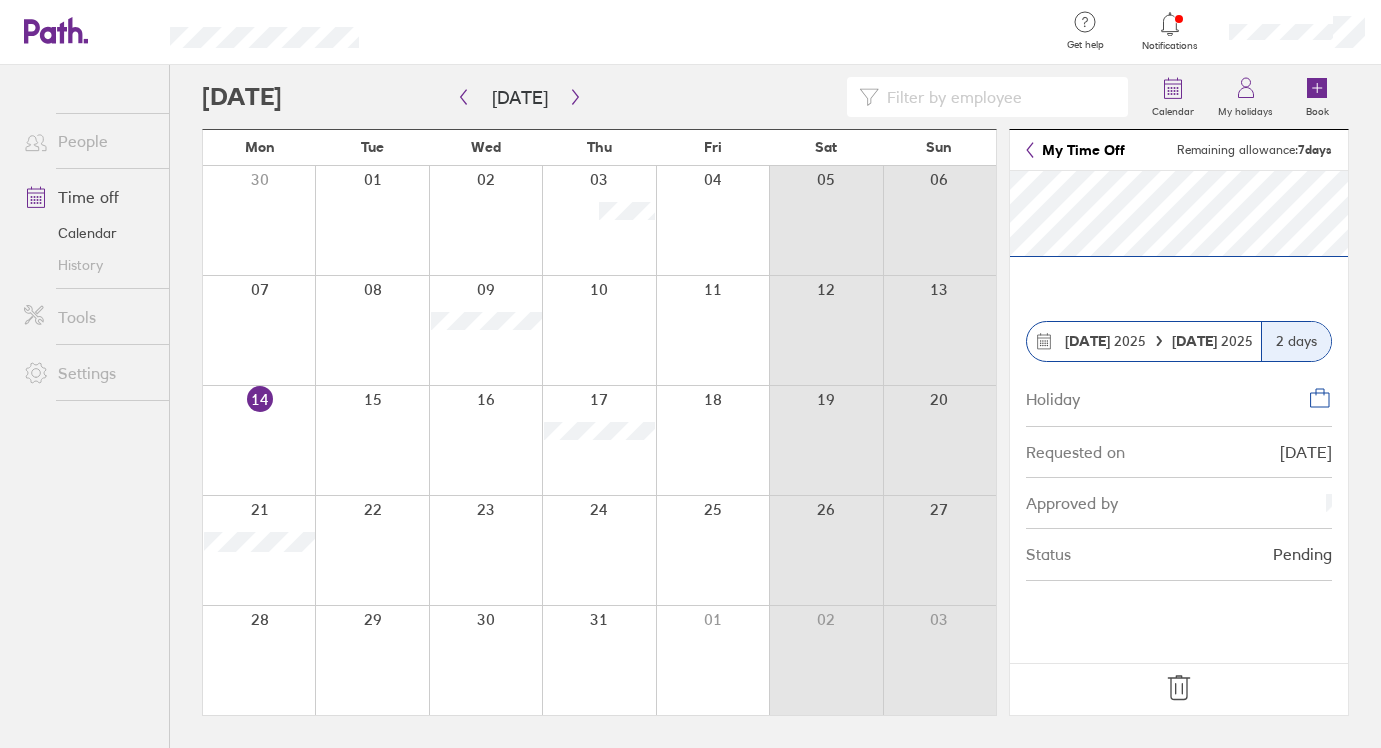click 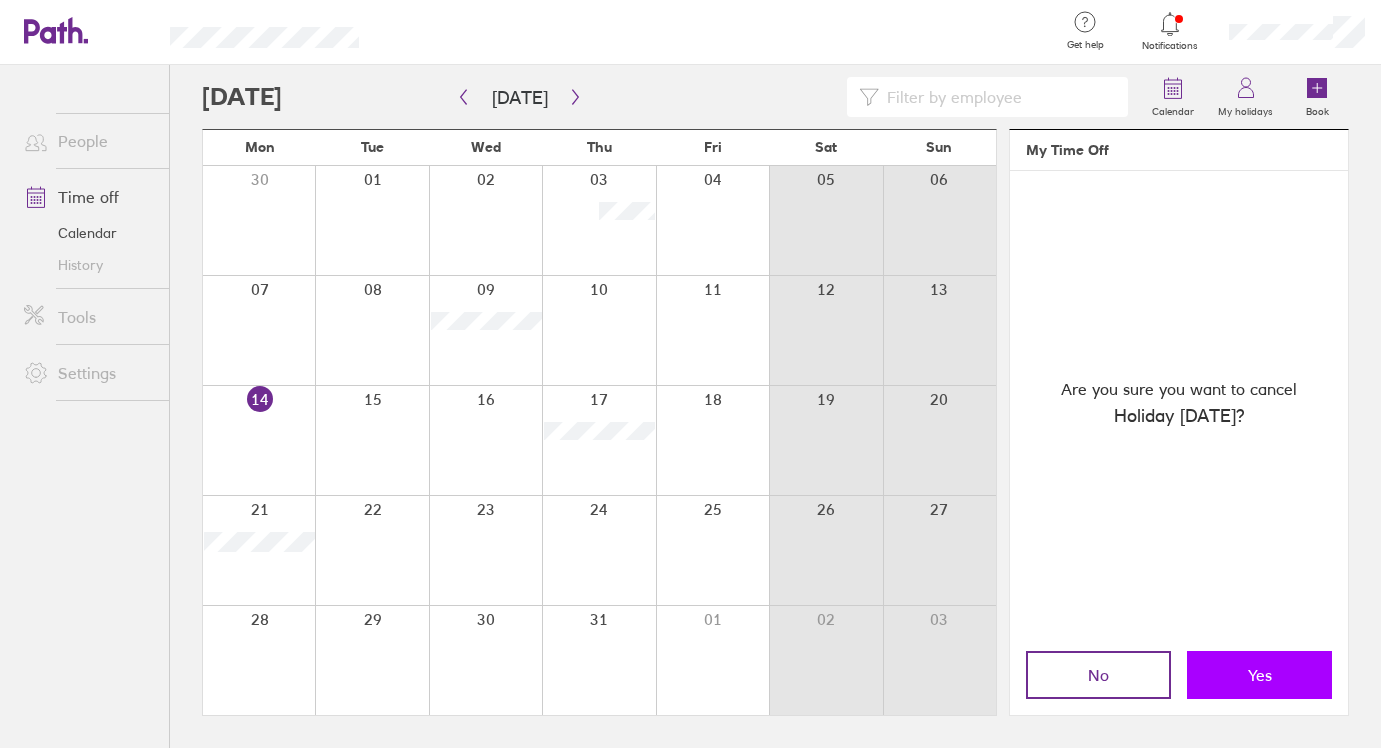 click on "Yes" at bounding box center (1259, 675) 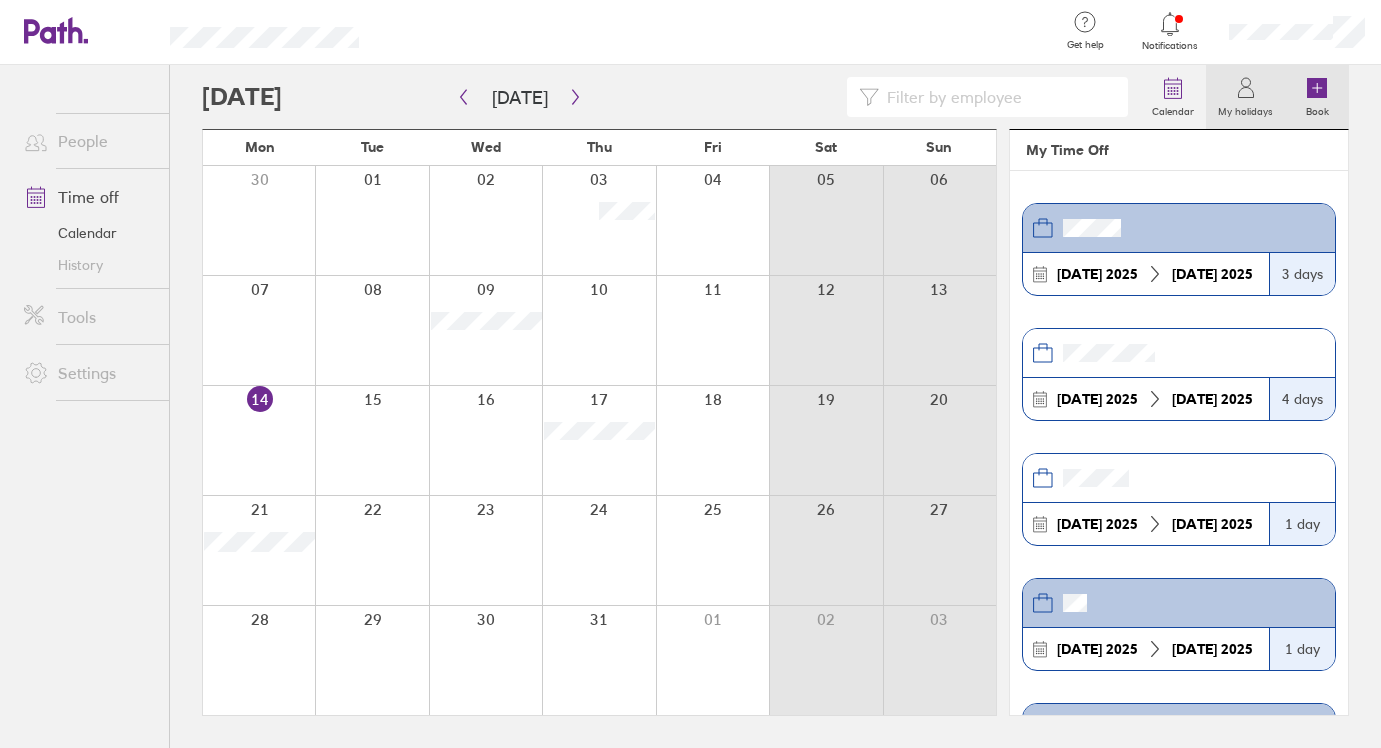 click on "Book" at bounding box center (1317, 109) 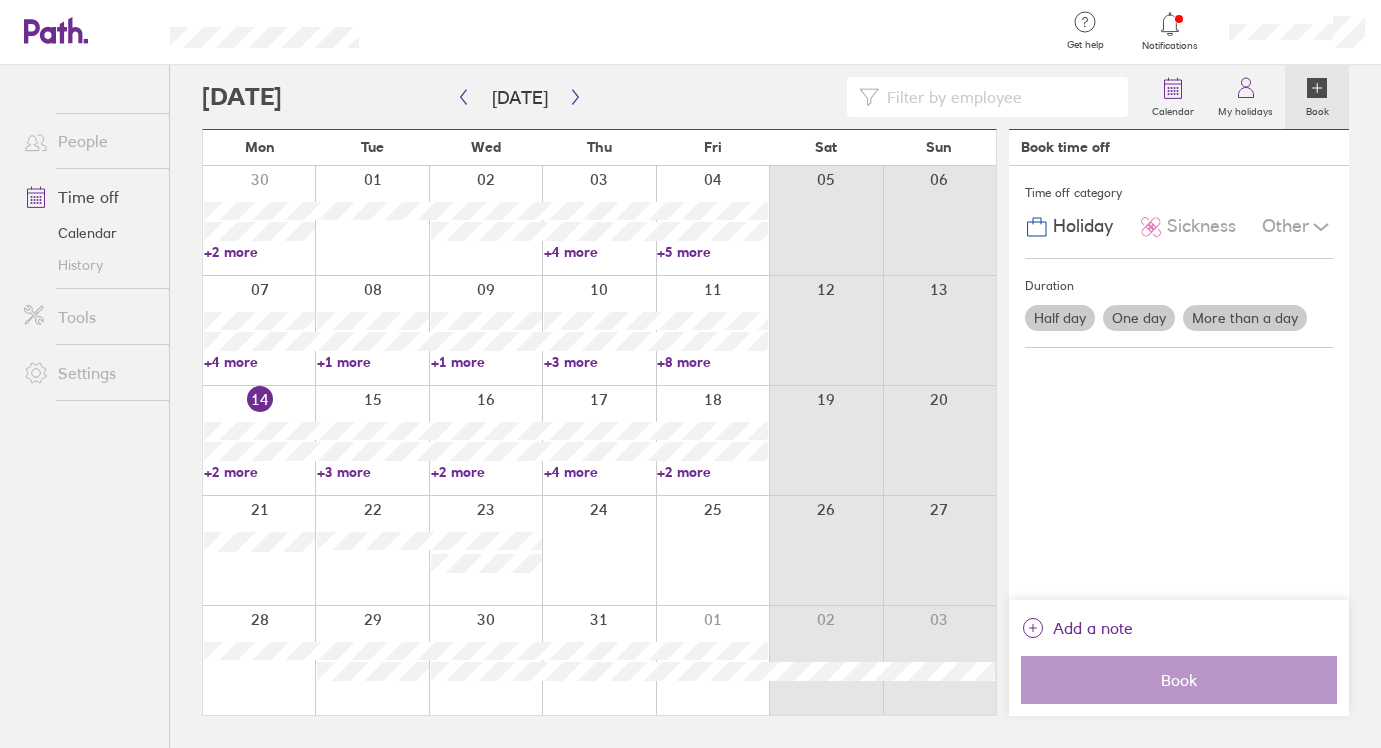click on "One day" at bounding box center (1139, 318) 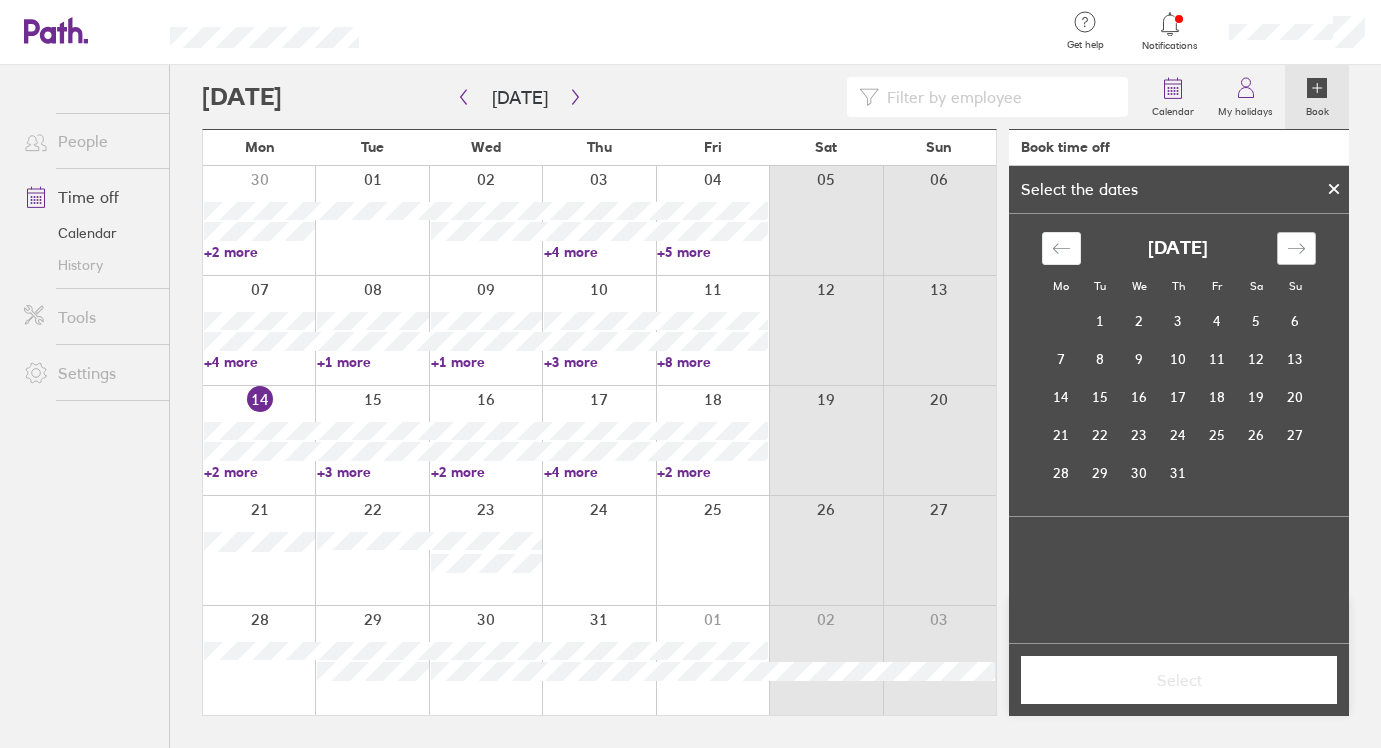 click at bounding box center (1296, 248) 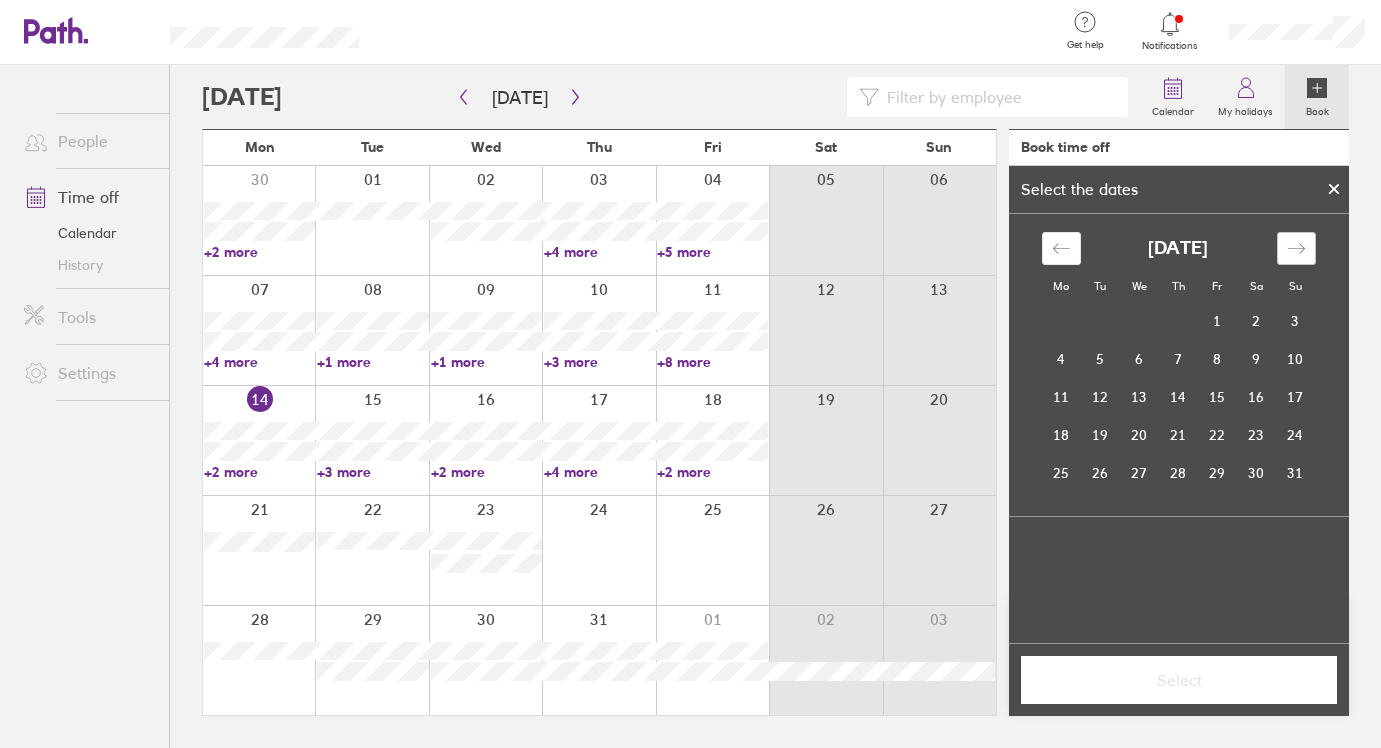 click at bounding box center (1296, 248) 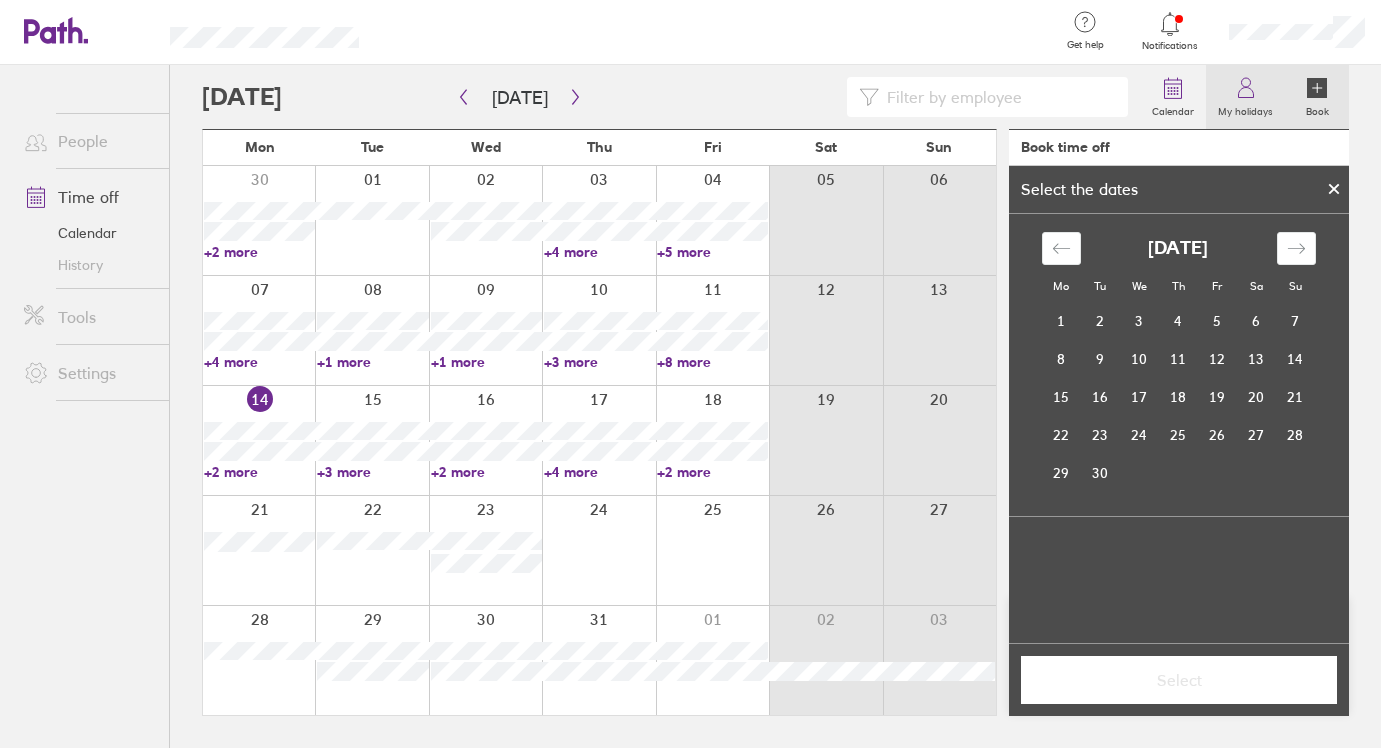 click on "My holidays" at bounding box center (1245, 109) 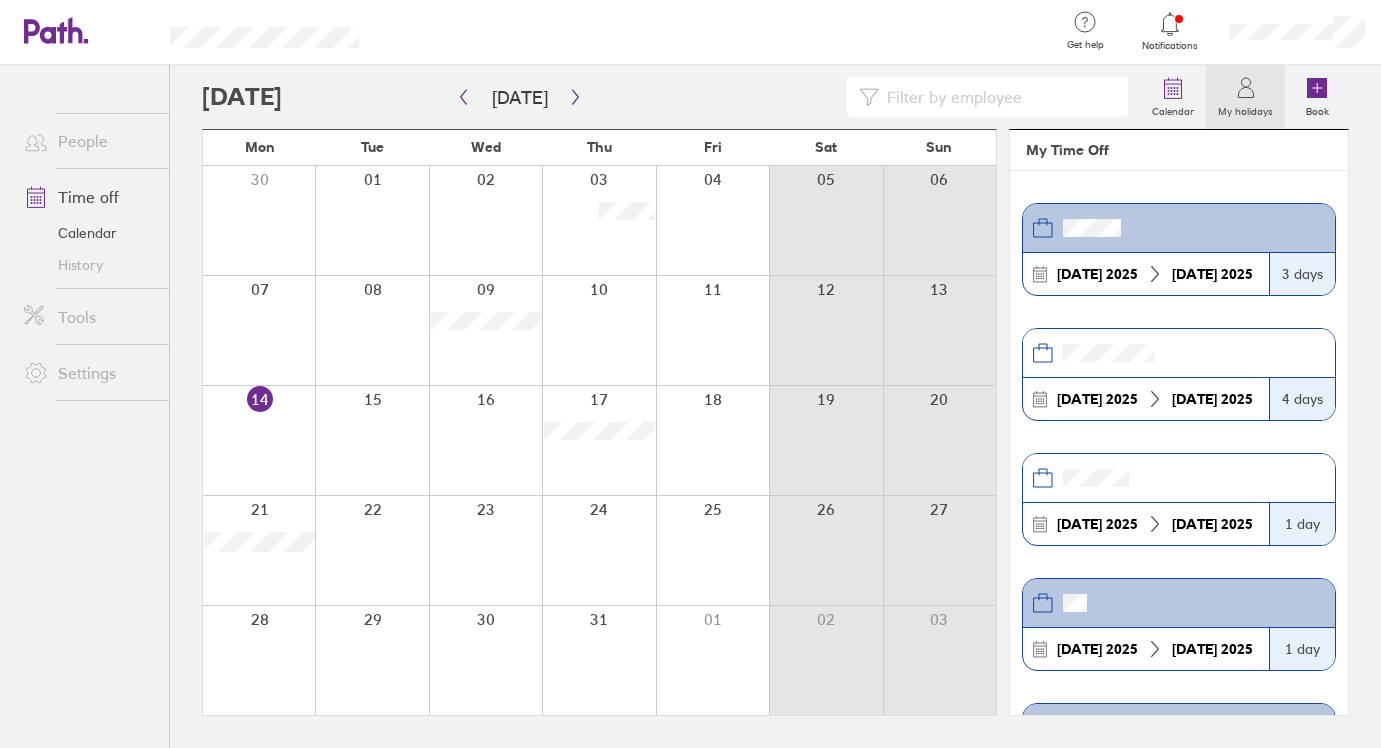 click on "1   day" at bounding box center (1302, 524) 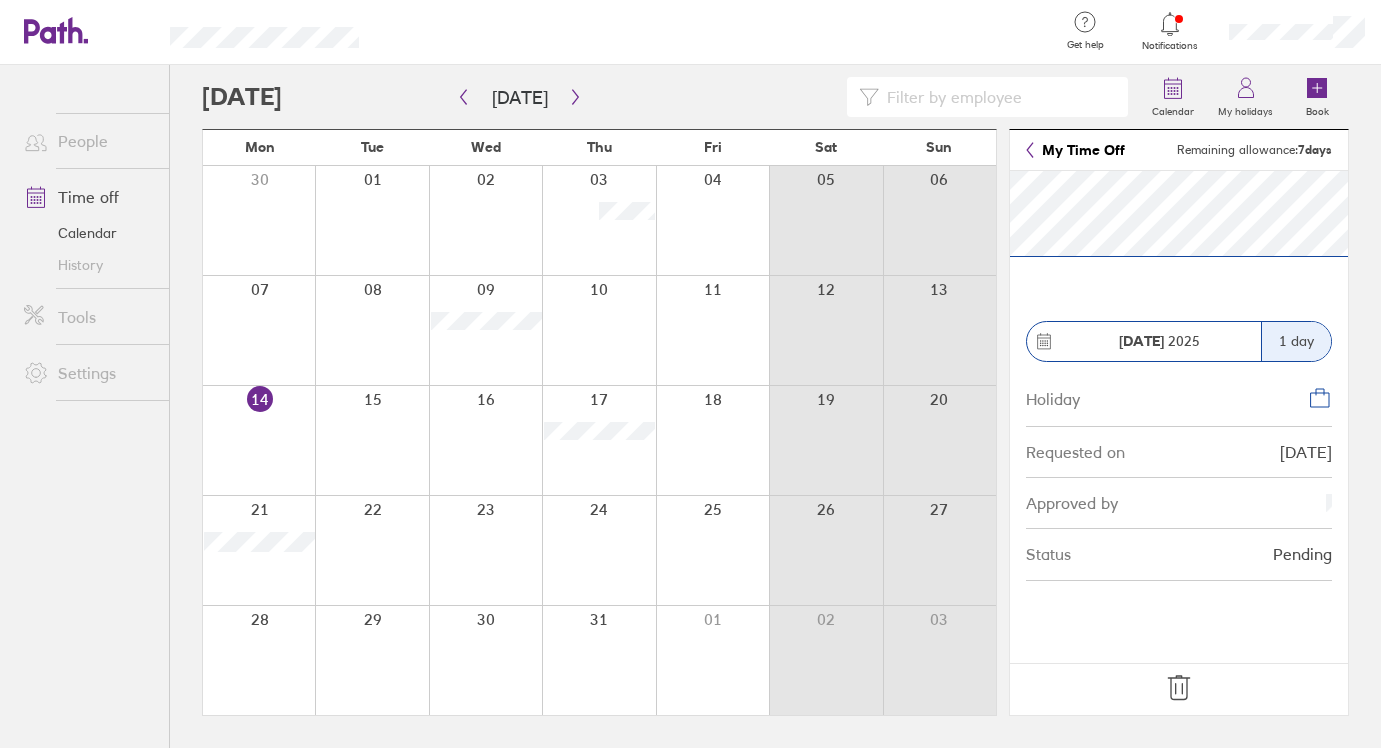 click 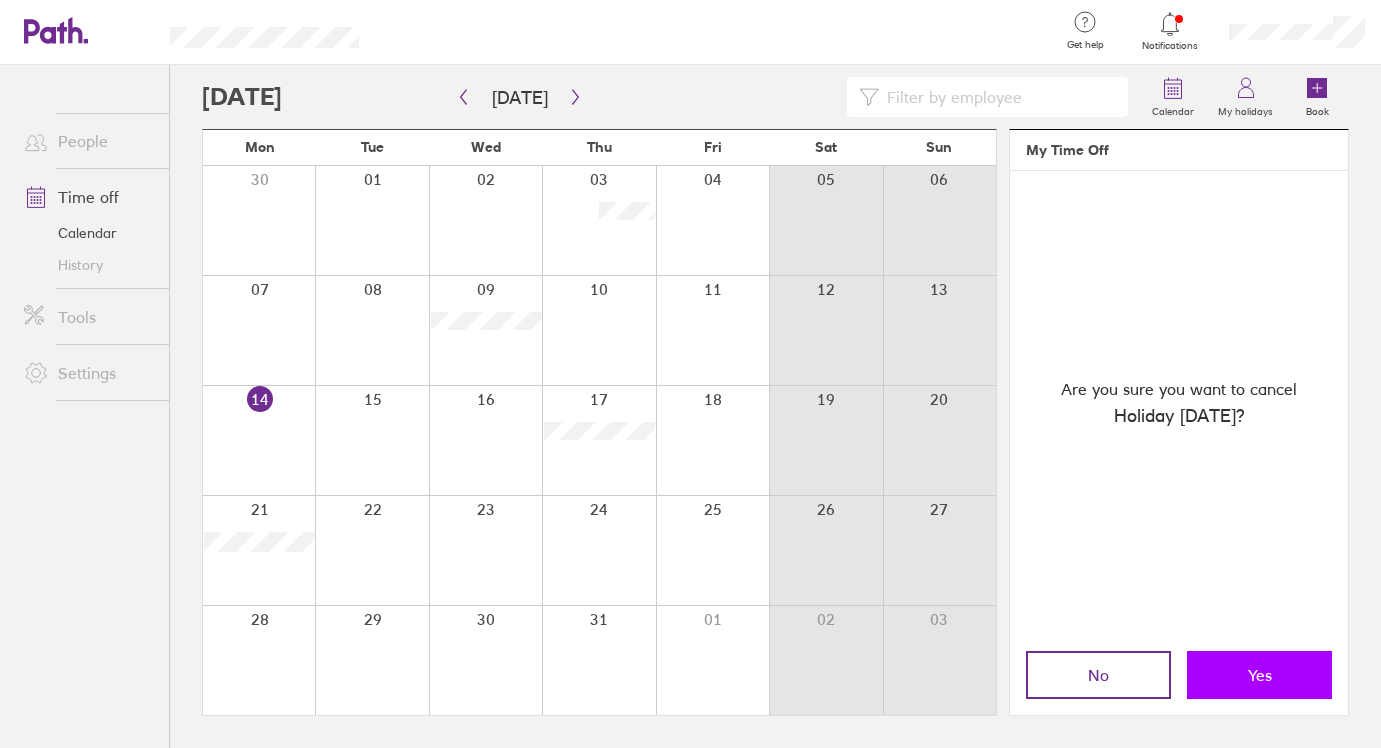click on "Yes" at bounding box center [1260, 675] 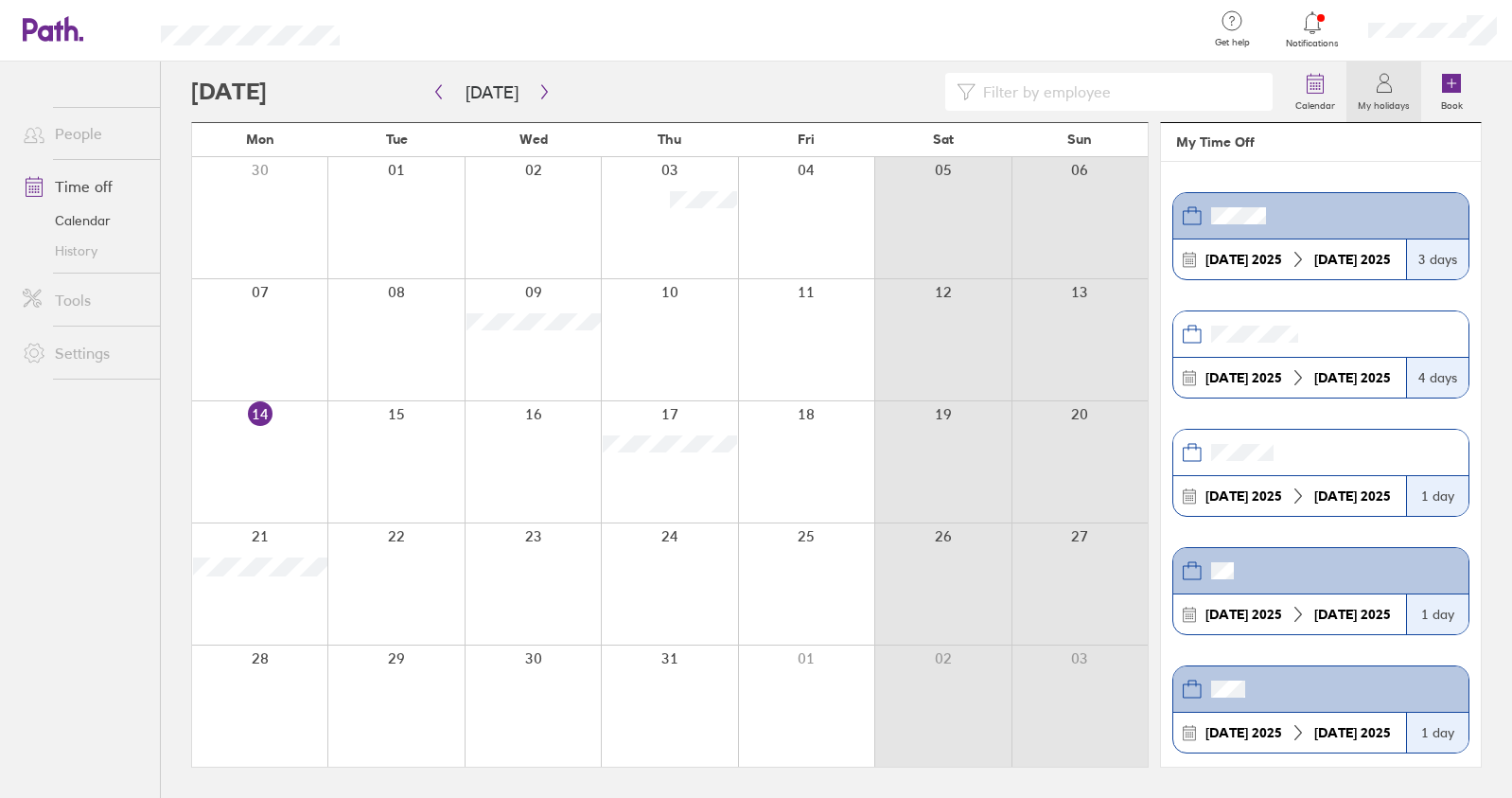 click at bounding box center (737, 92) 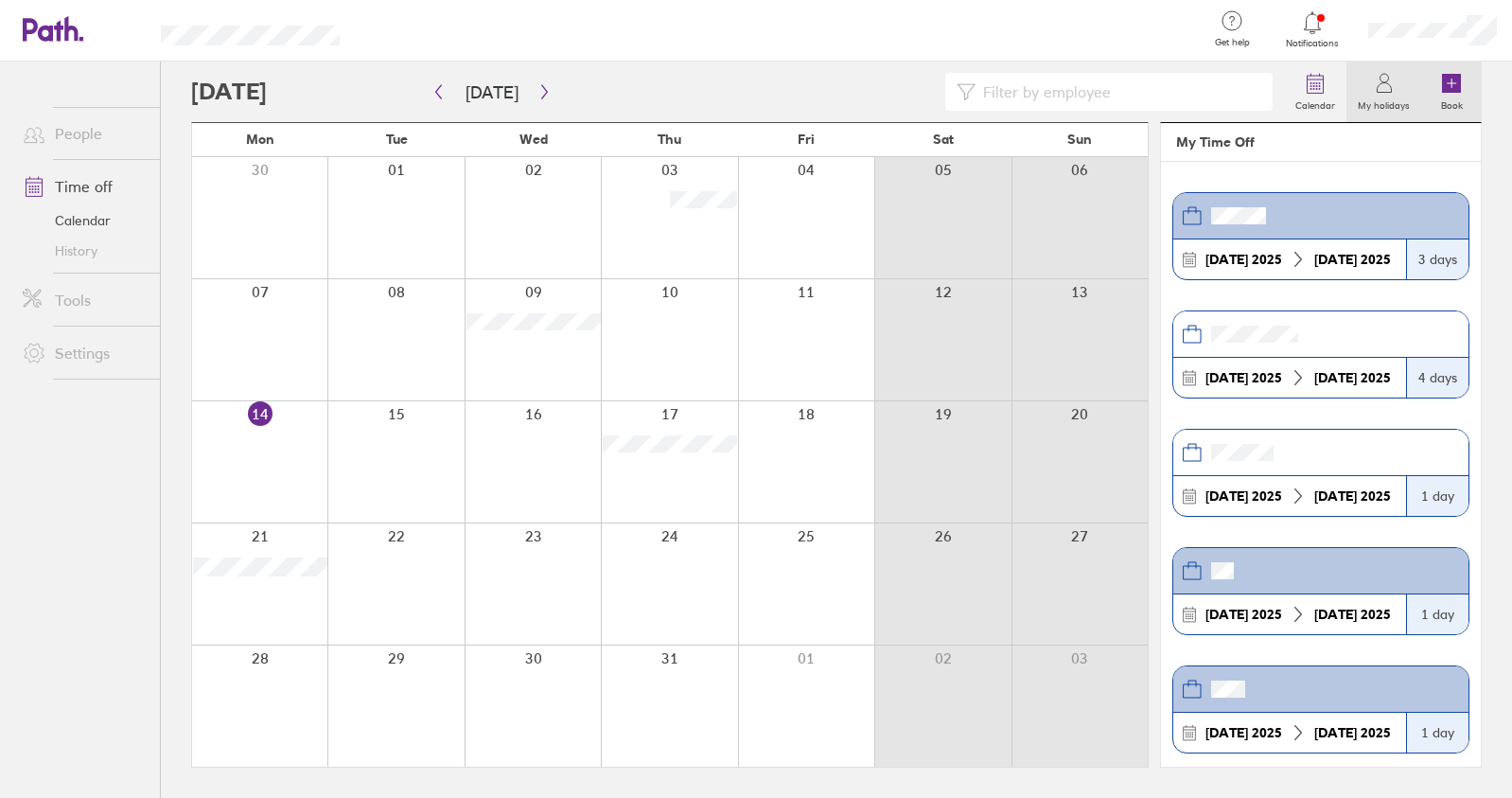click on "Book" at bounding box center (1451, 92) 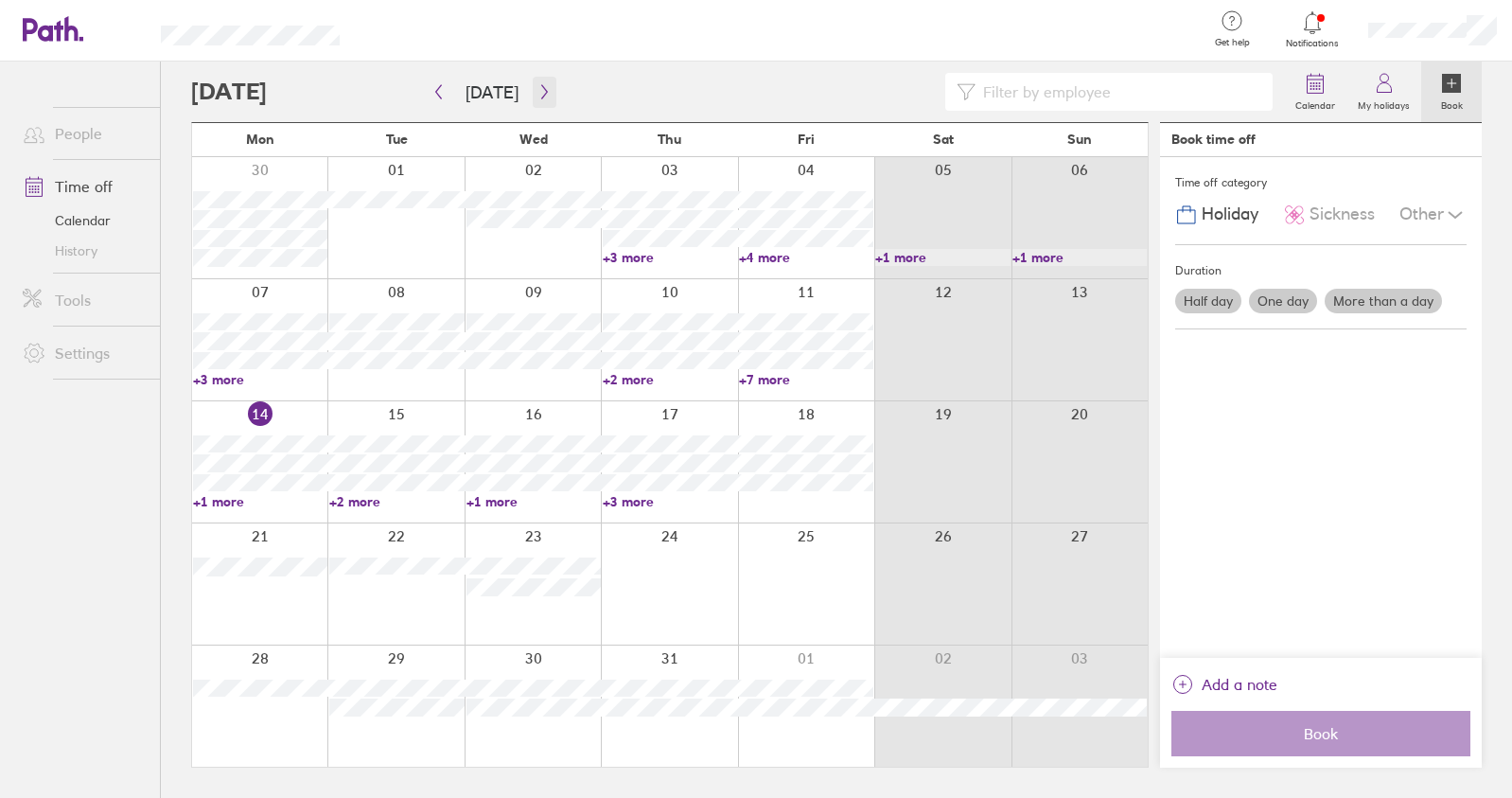 click 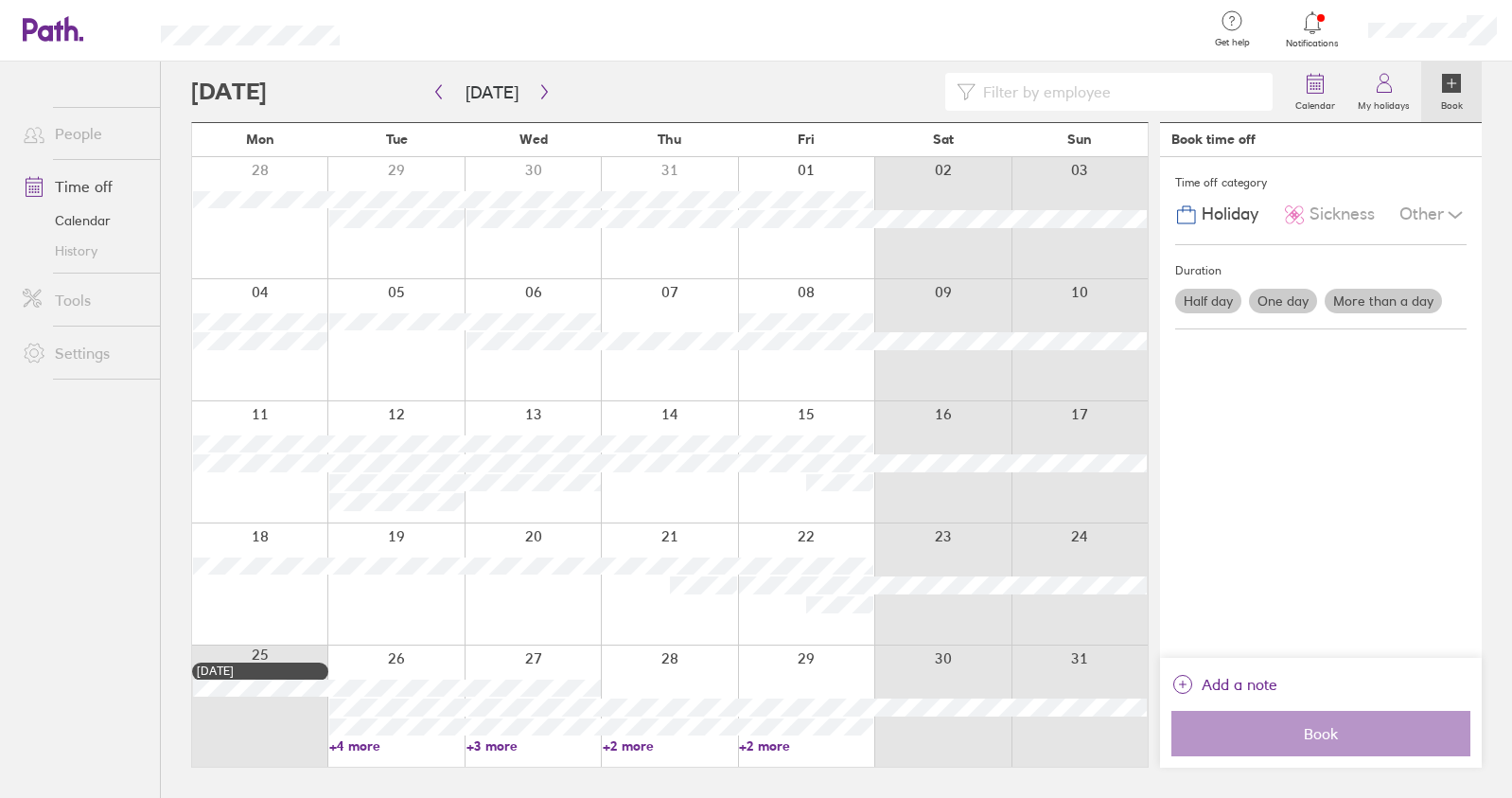 click on "Book" at bounding box center (1451, 103) 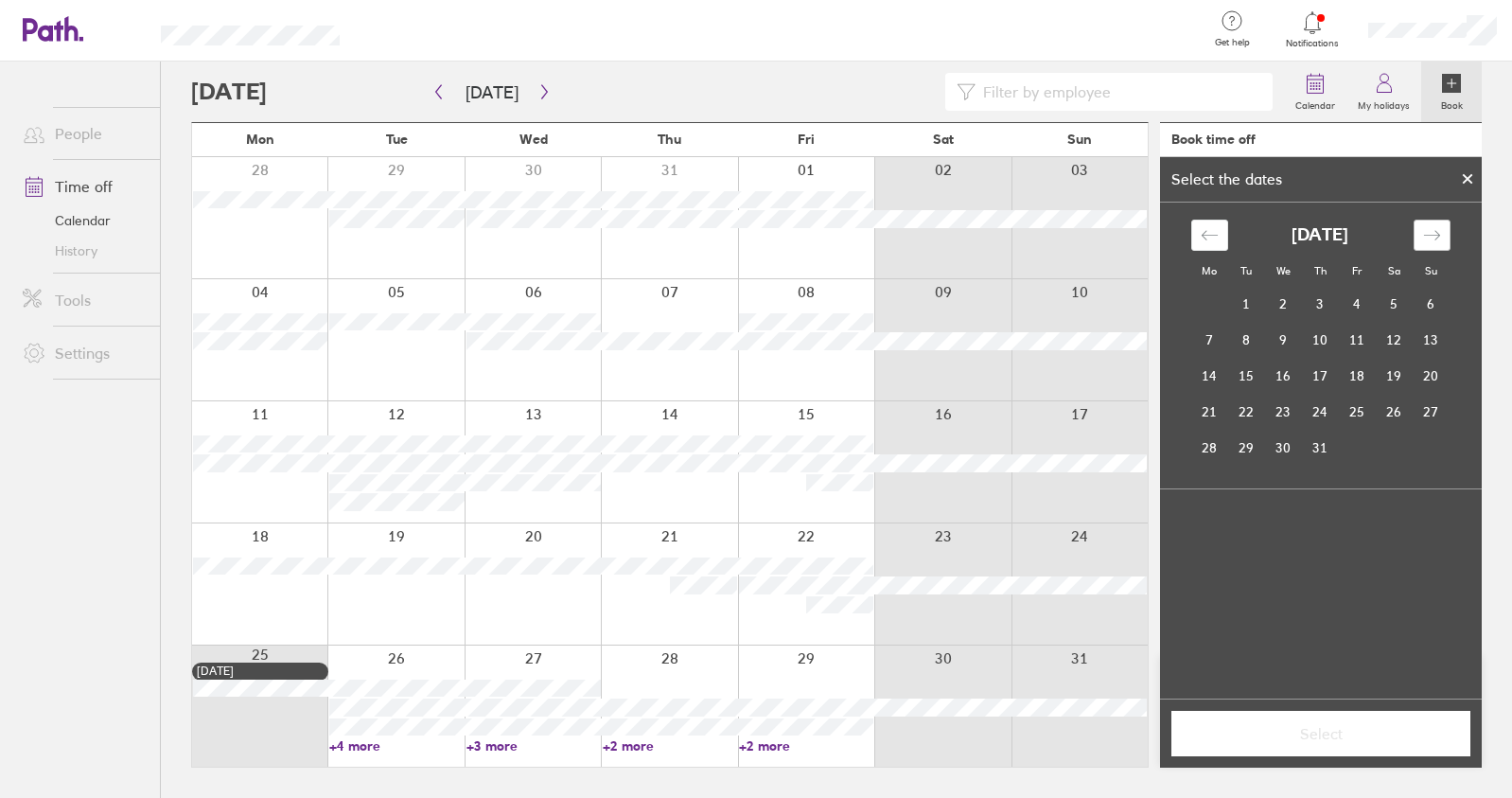 click 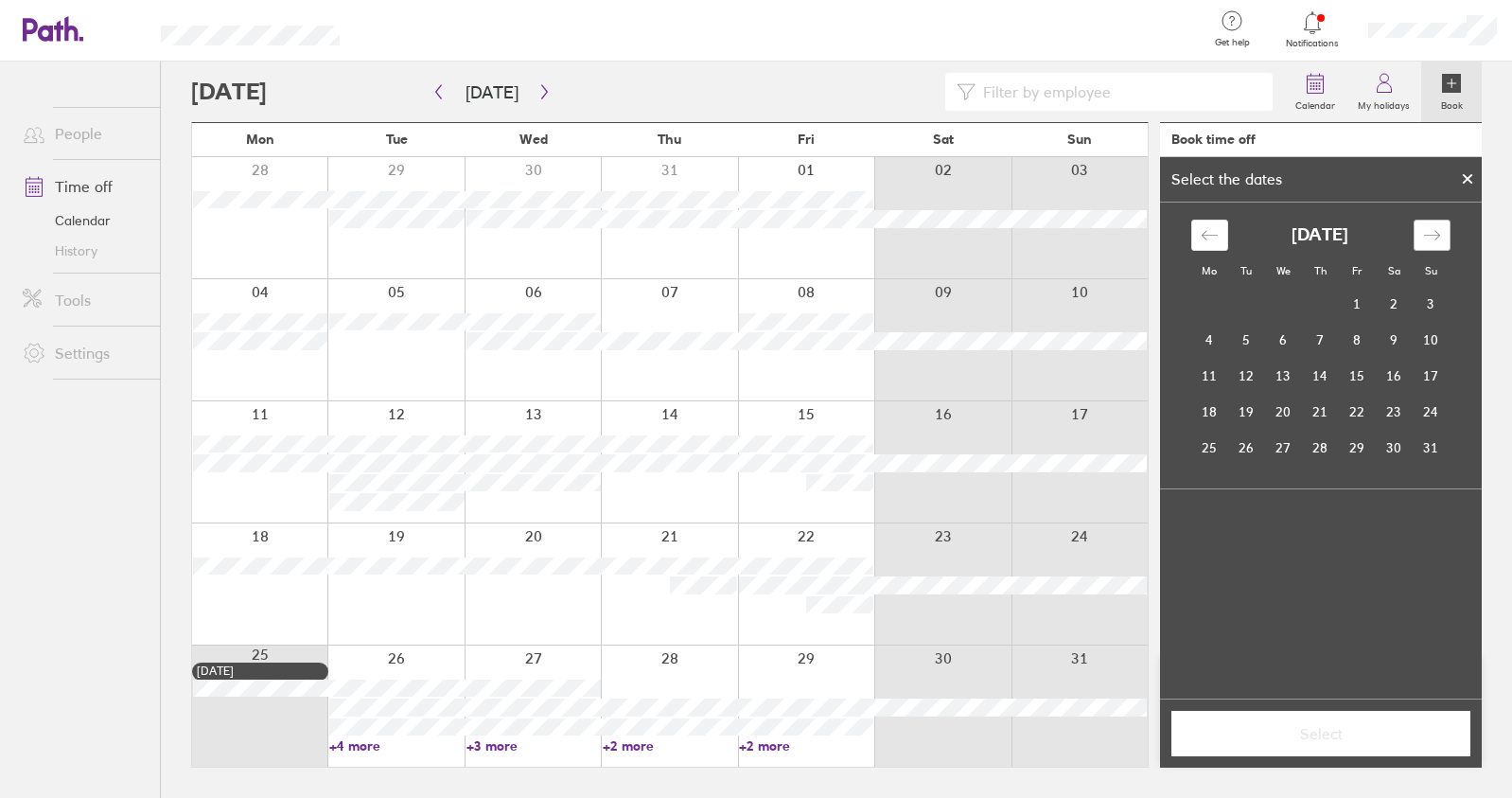 click 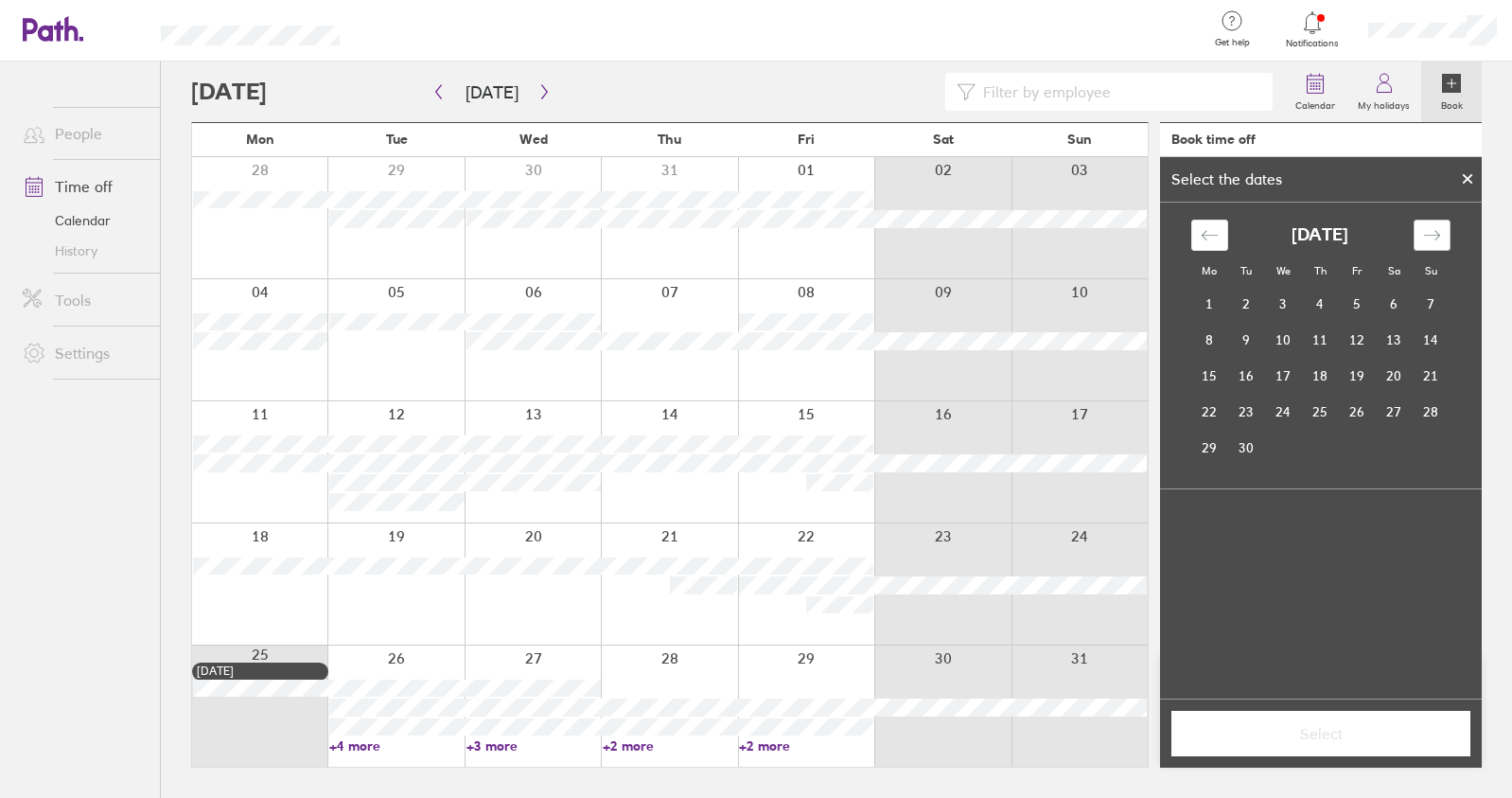 click 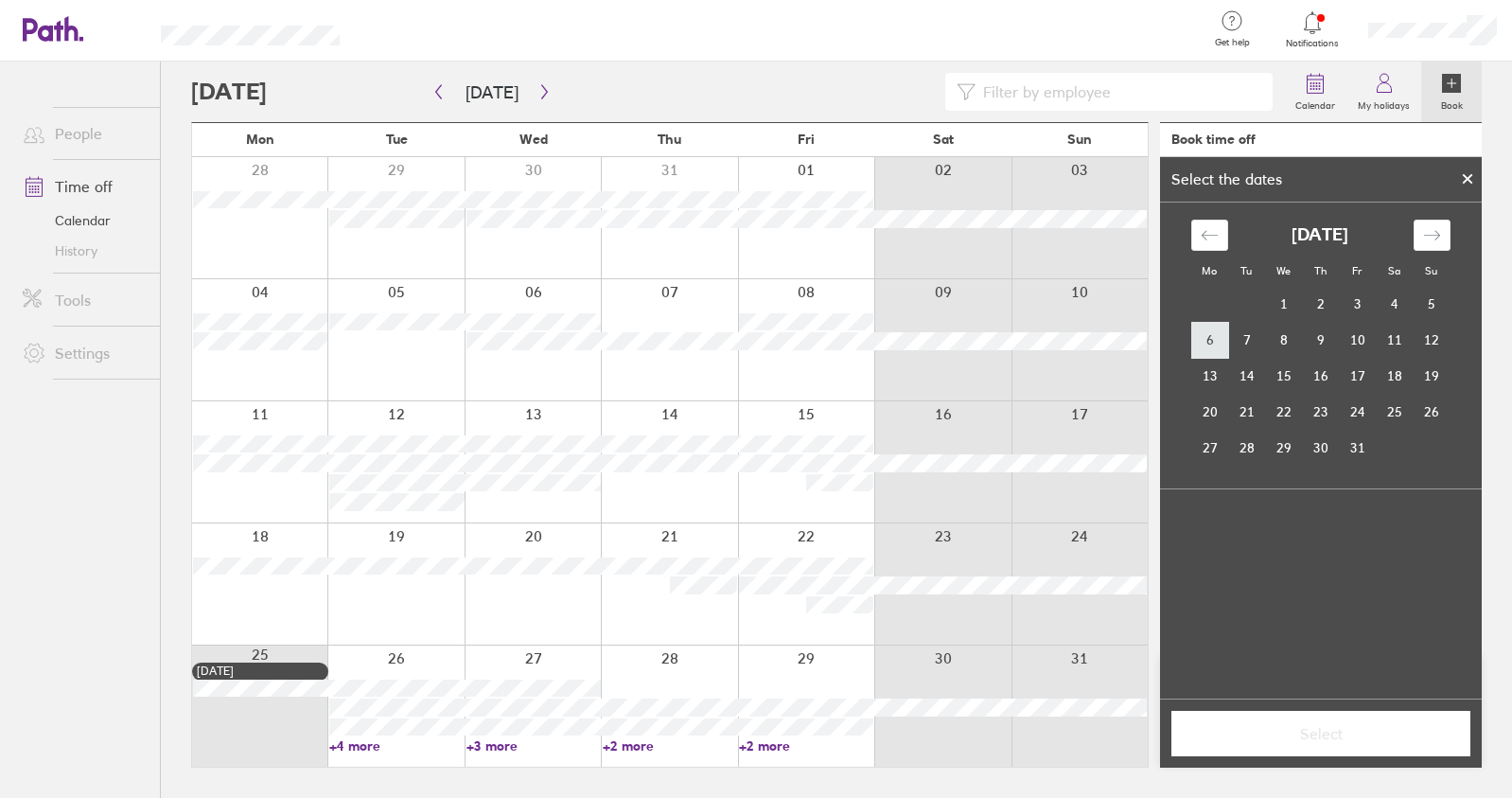 click on "6" at bounding box center (1209, 340) 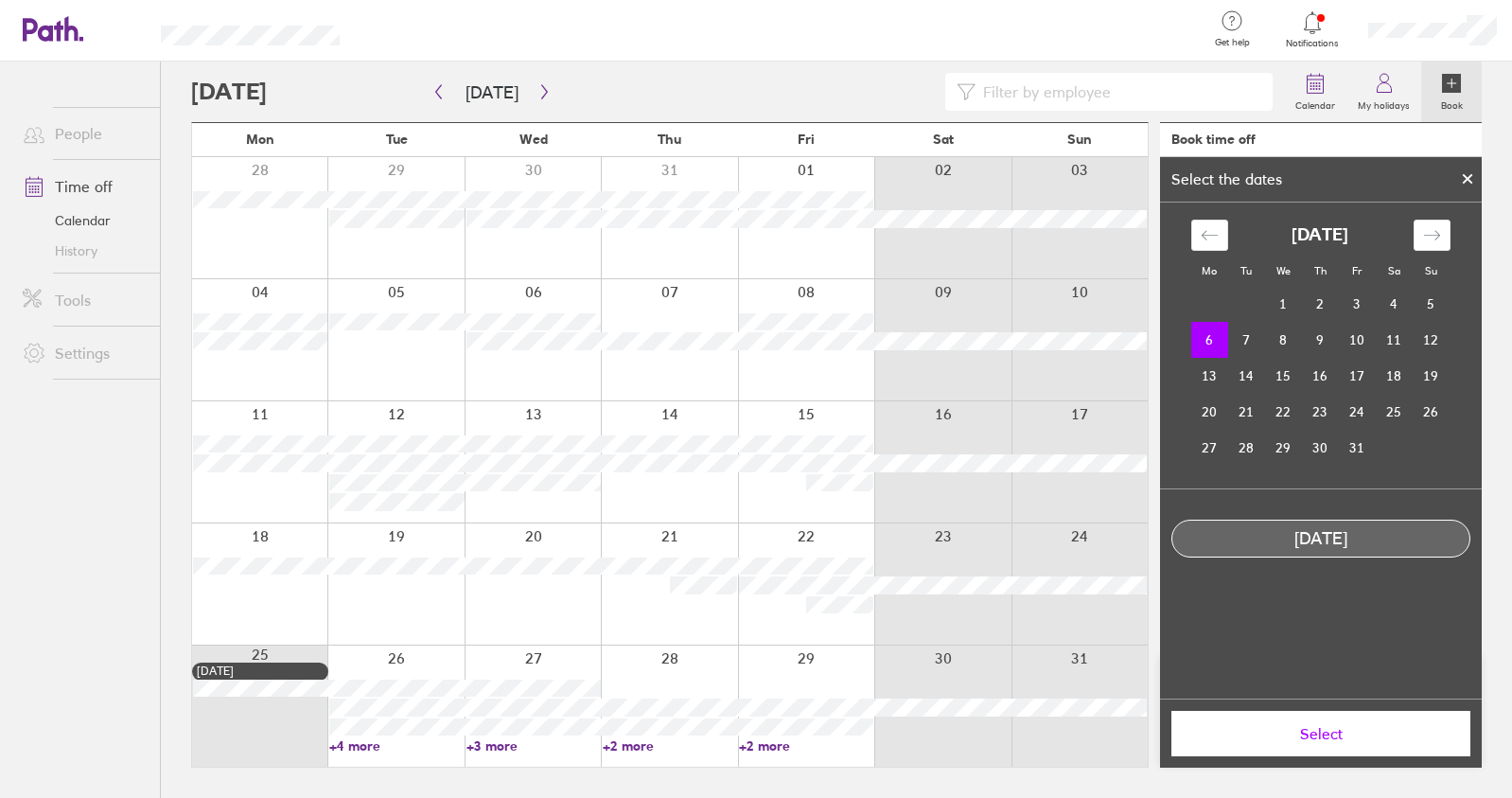 click on "Select" at bounding box center (1321, 734) 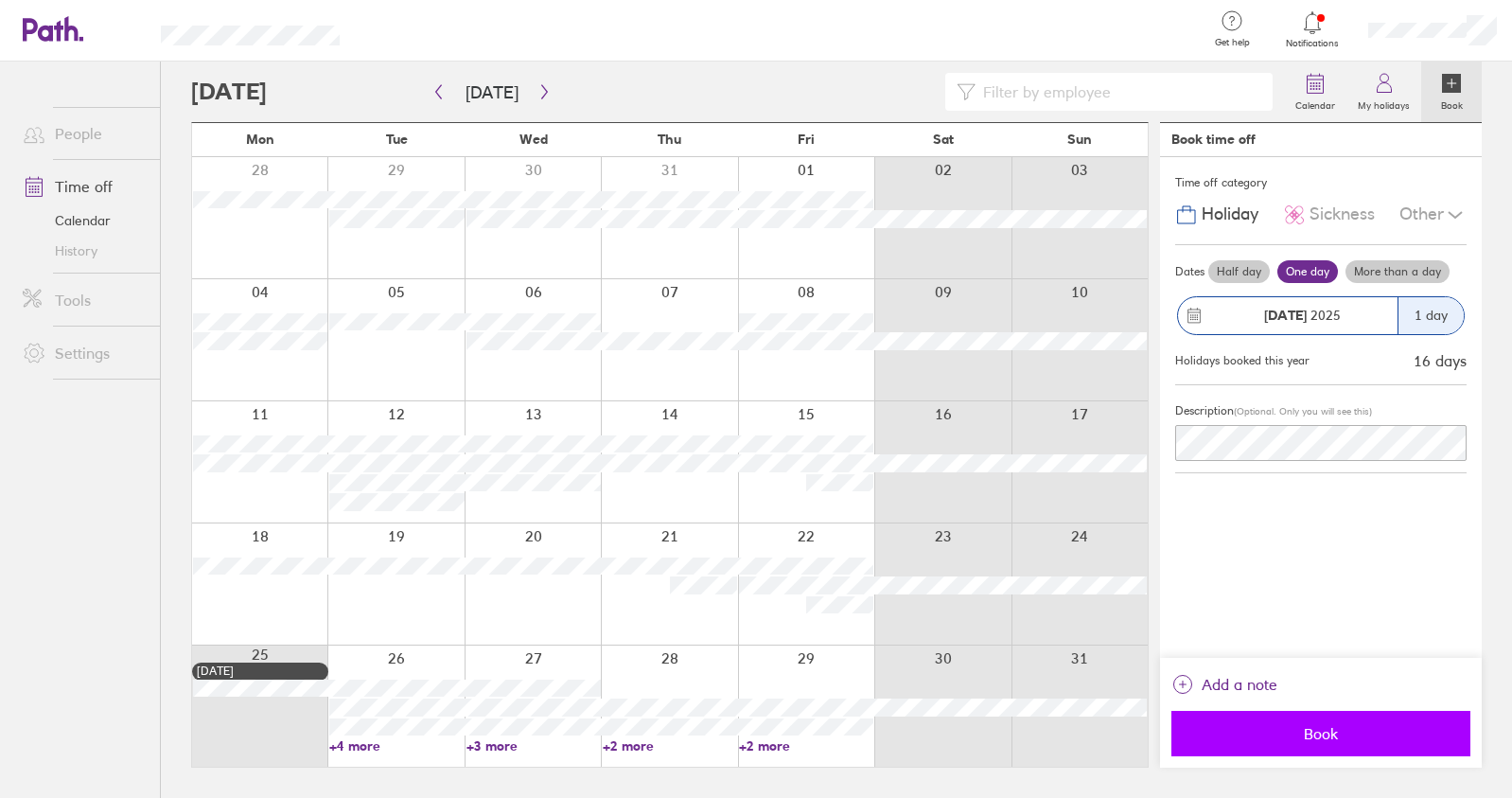 click on "Book" at bounding box center [1321, 734] 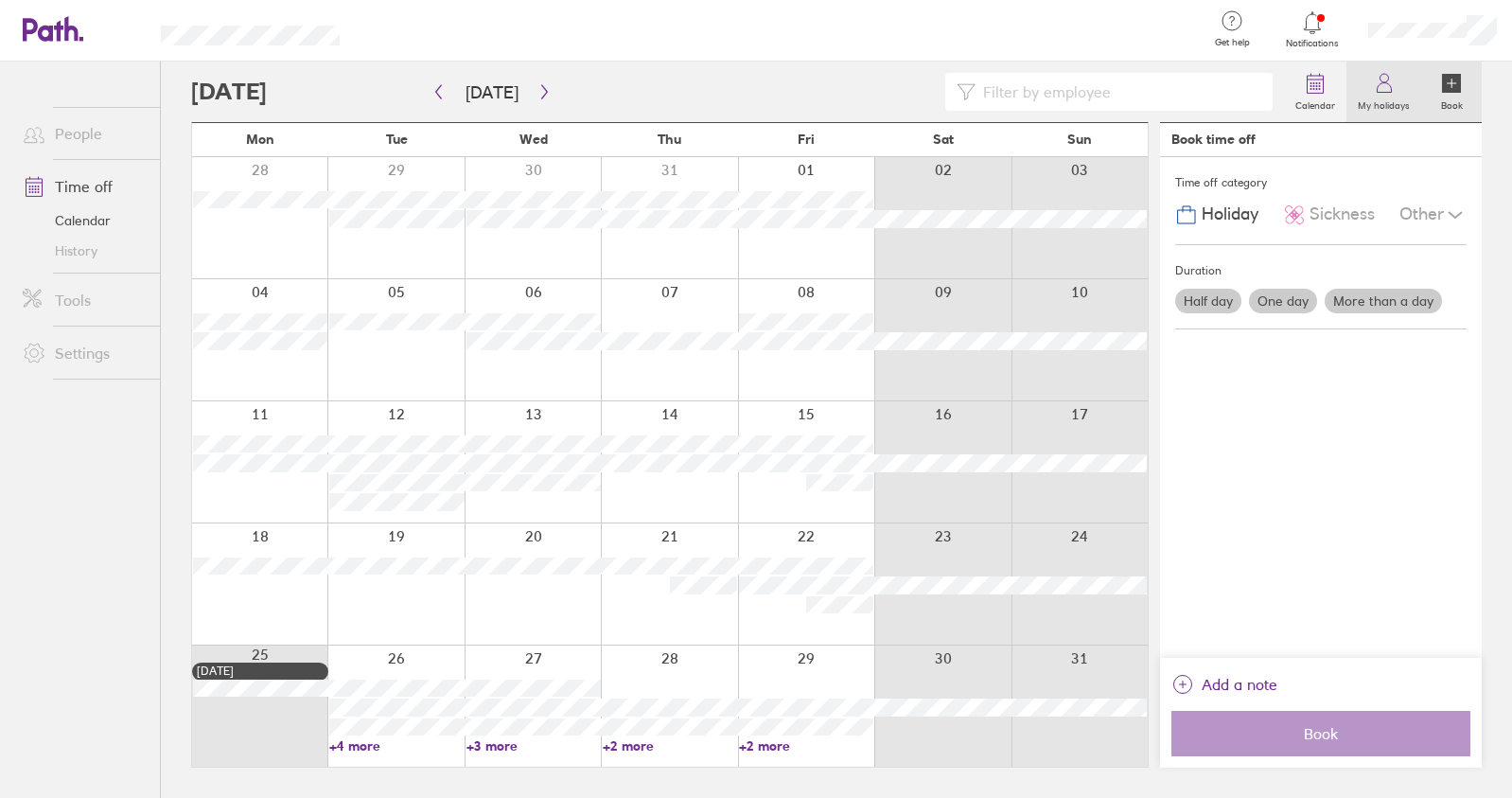 click 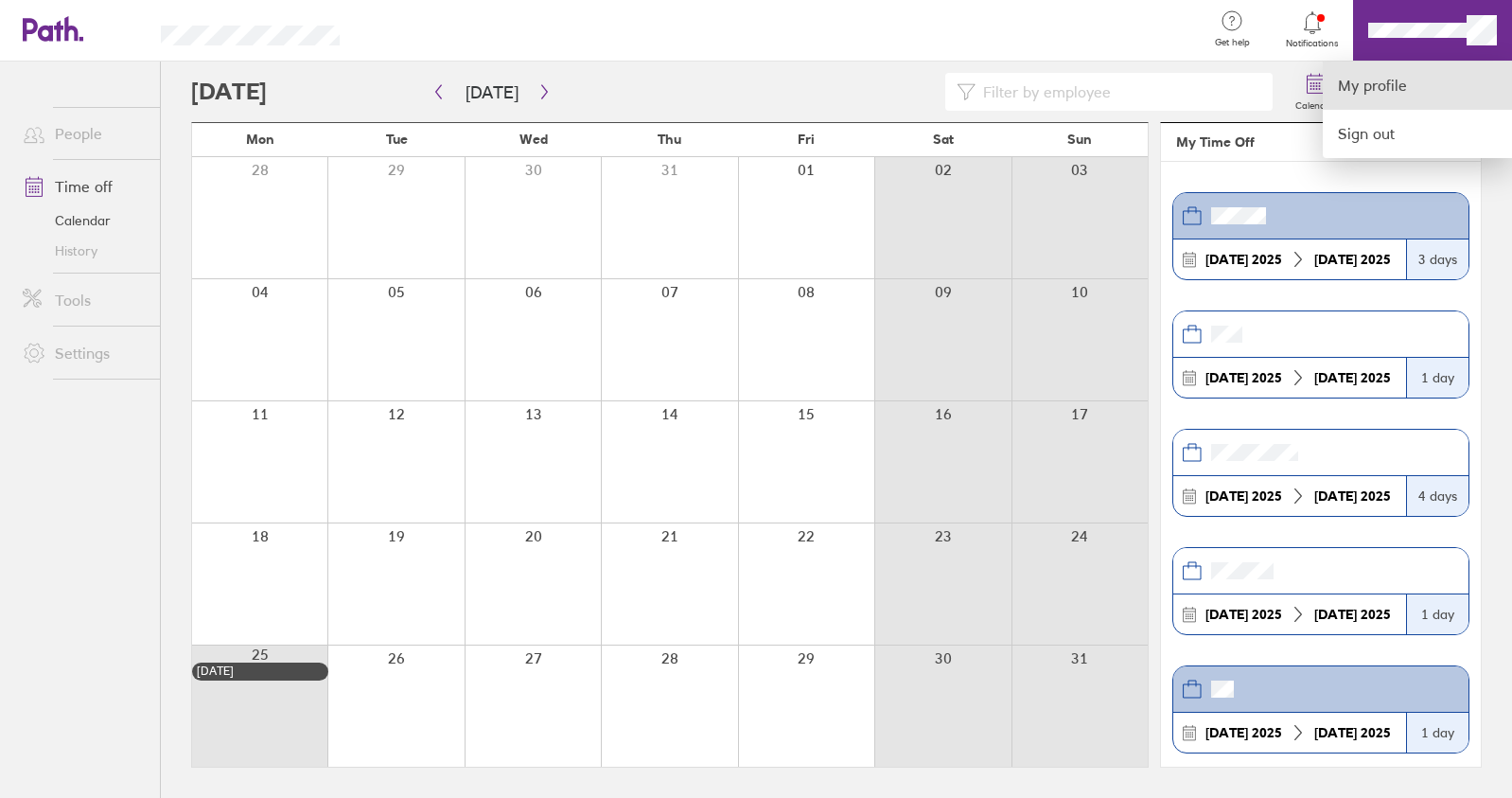 click on "My profile" at bounding box center (1417, 85) 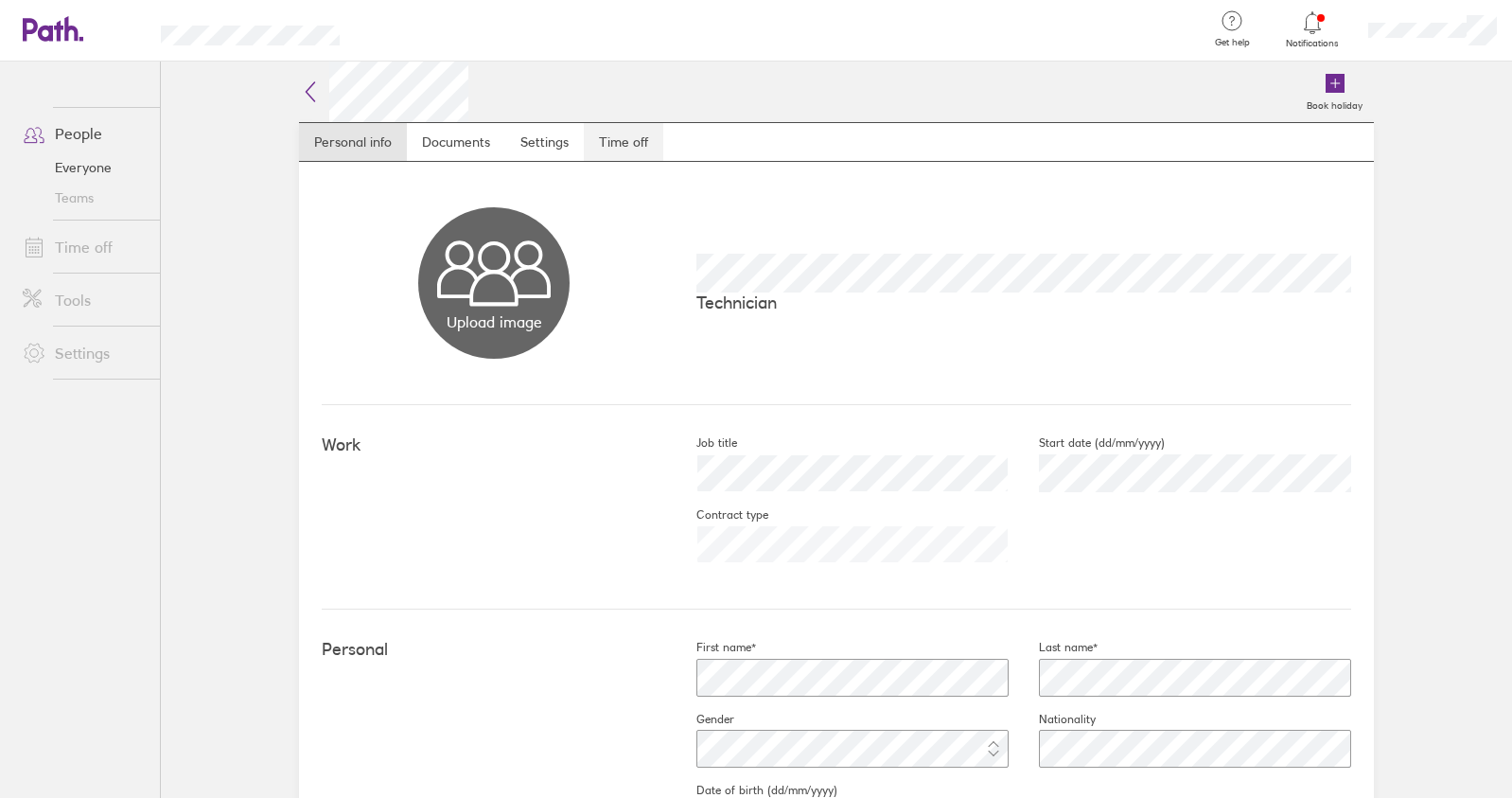 click on "Time off" at bounding box center [624, 142] 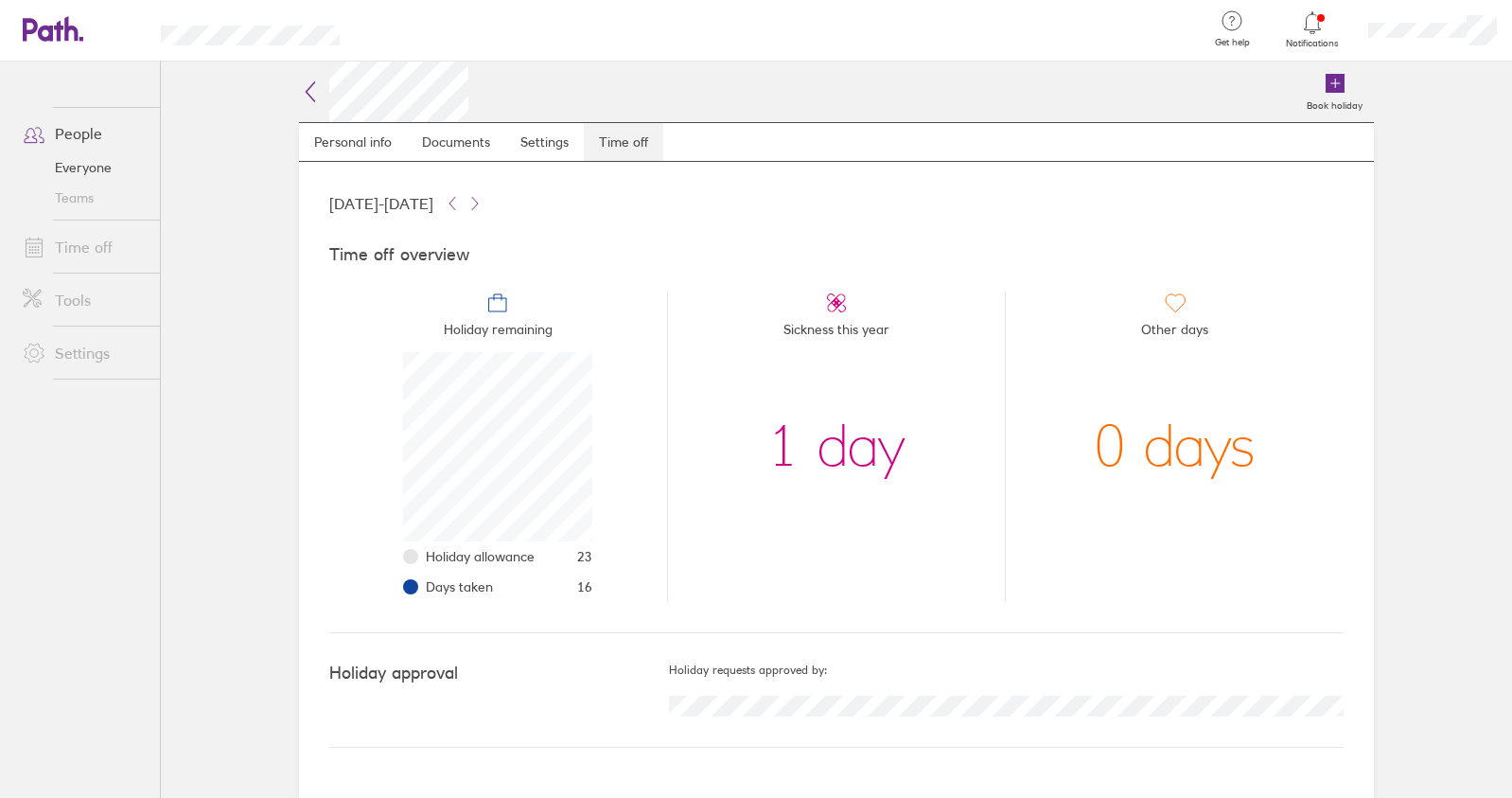 scroll, scrollTop: 946430, scrollLeft: 945993, axis: both 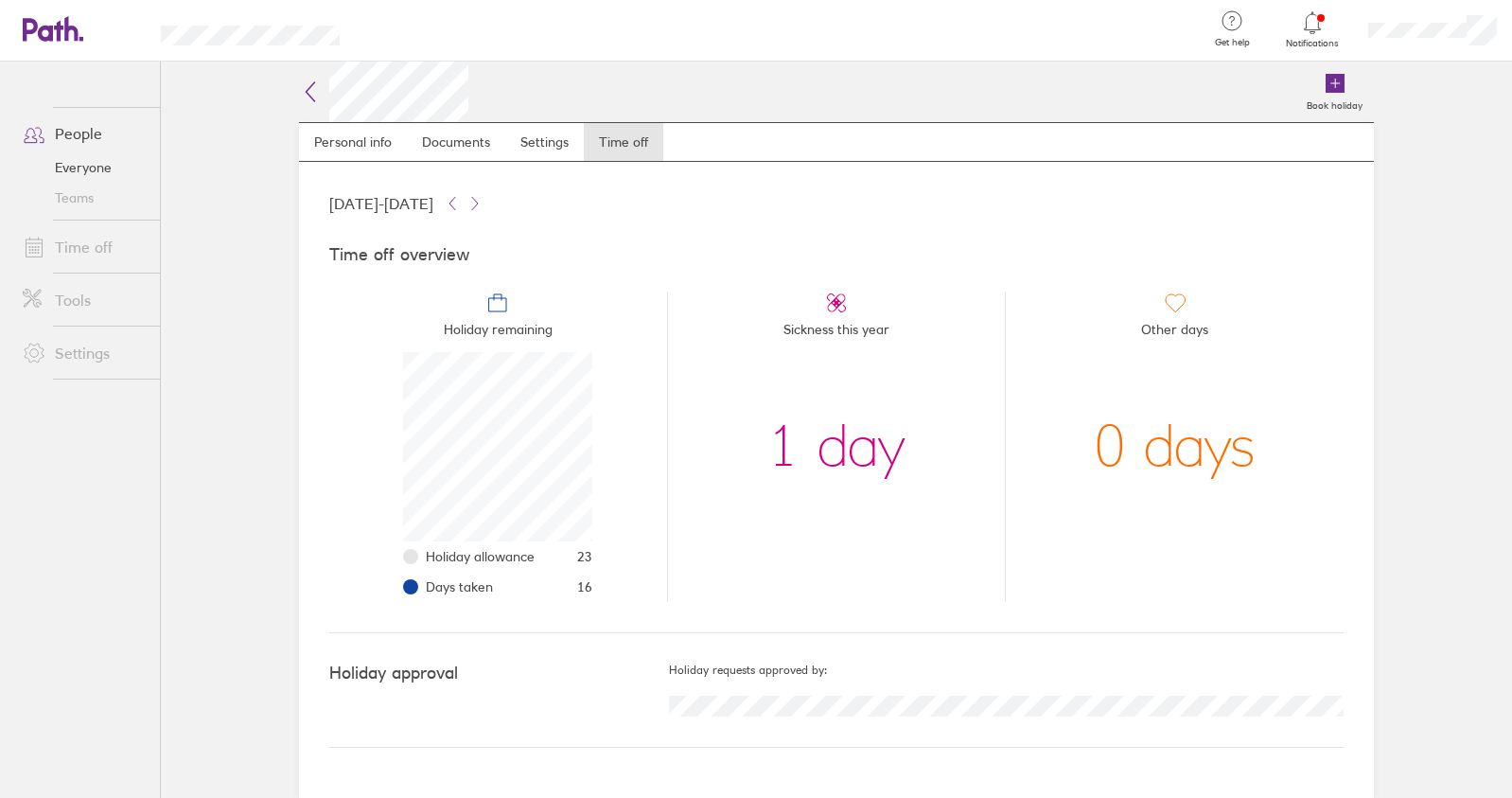 click on "Book holiday Personal info Documents Settings Time off [DATE]  -  [DATE] Time off overview Holiday remaining Holiday allowance 23 Days taken 16 Sickness this year 1 day Other days 0 days Holiday approval Holiday requests approved by:" at bounding box center [836, 430] 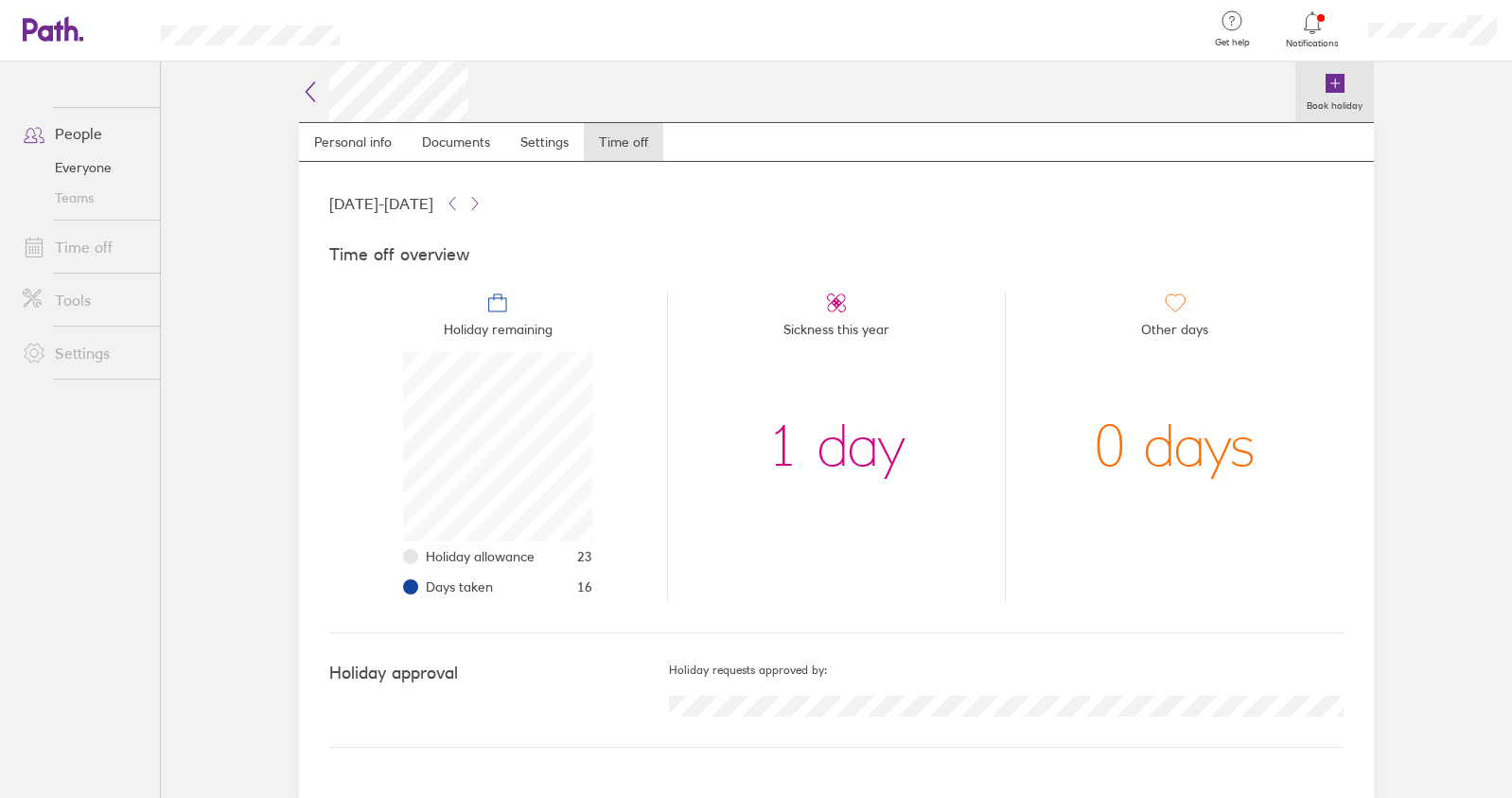 click 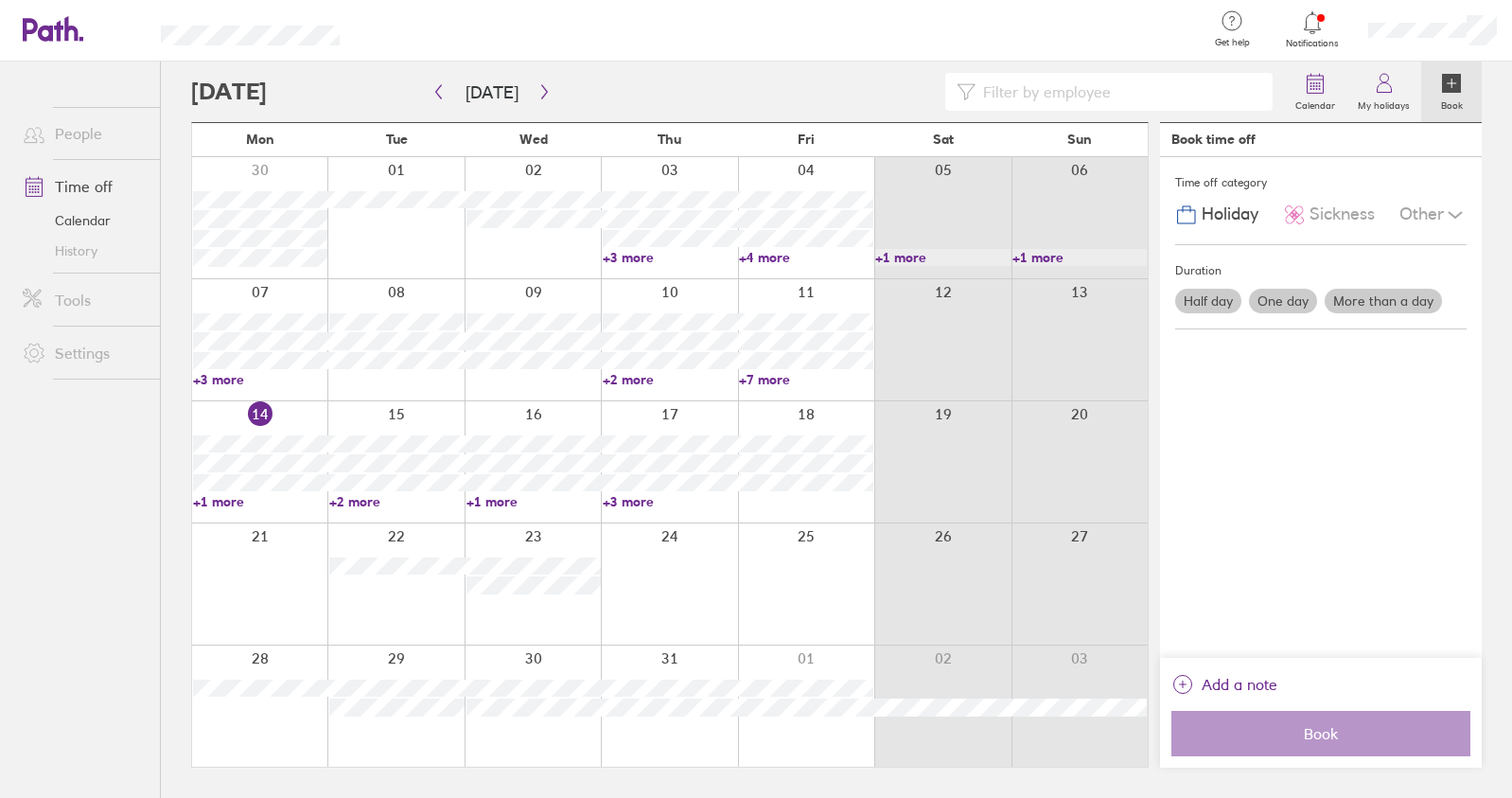 click on "More than a day" at bounding box center [1383, 301] 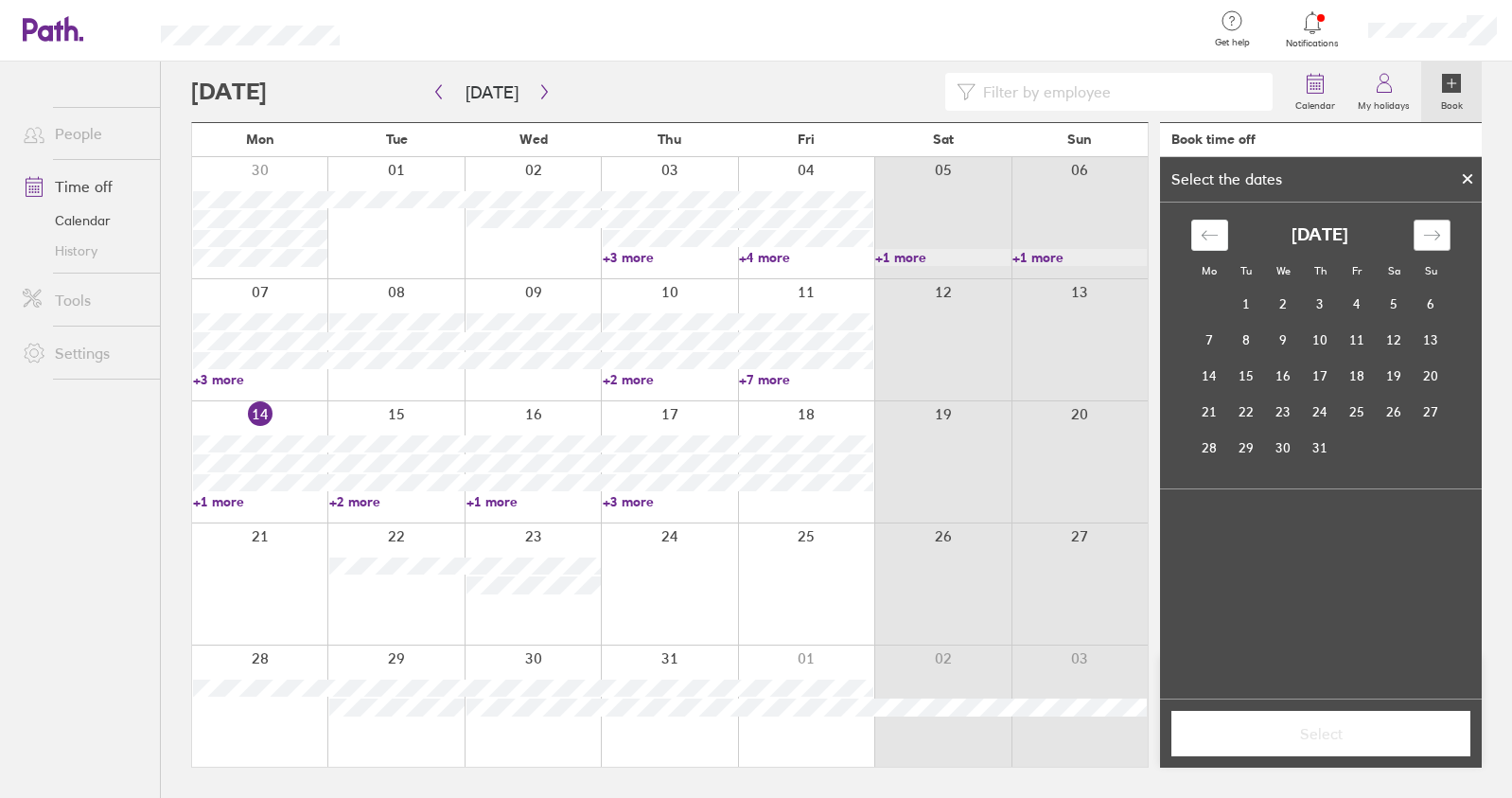 click 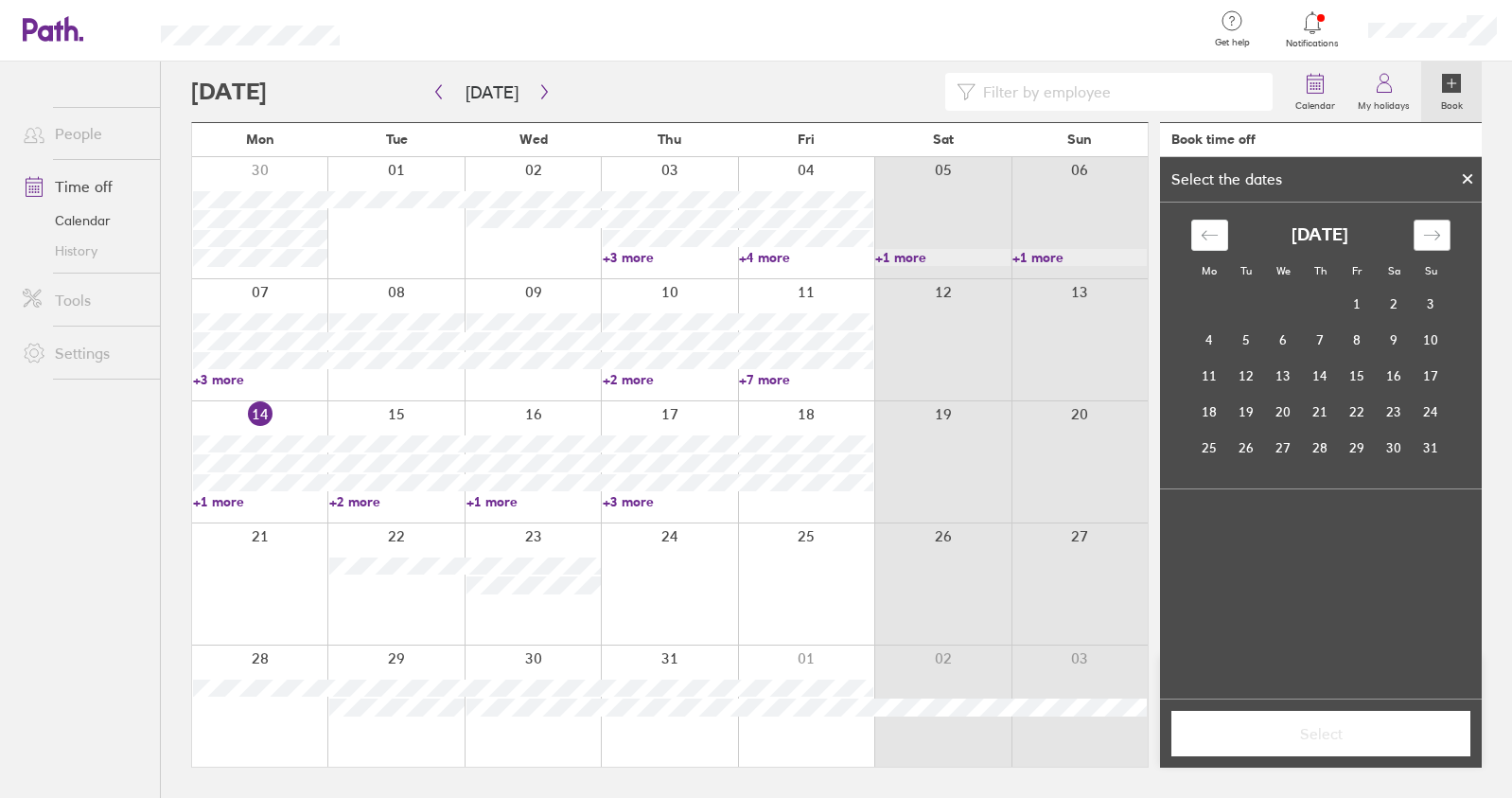 click 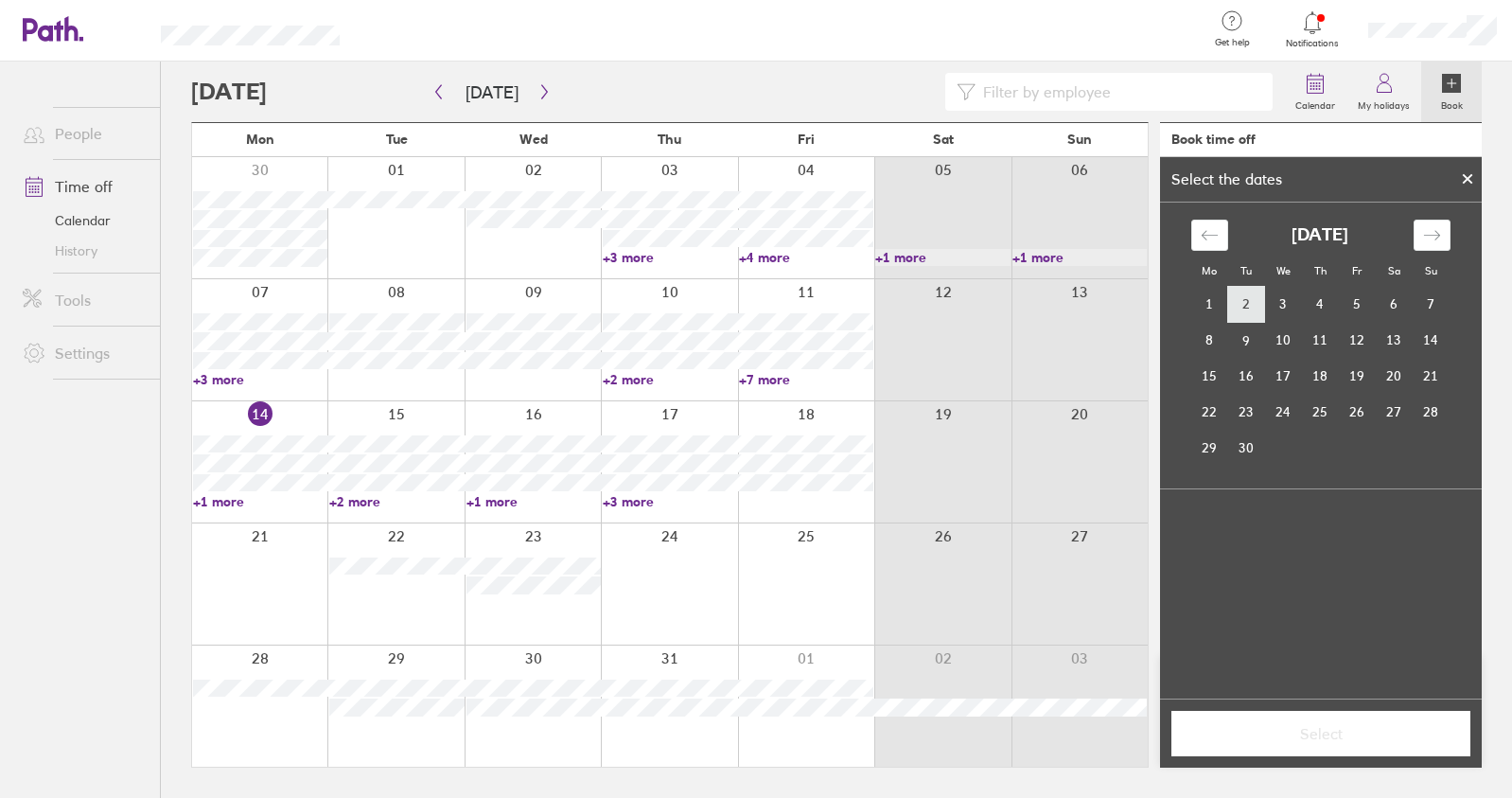 click on "2" at bounding box center (1246, 305) 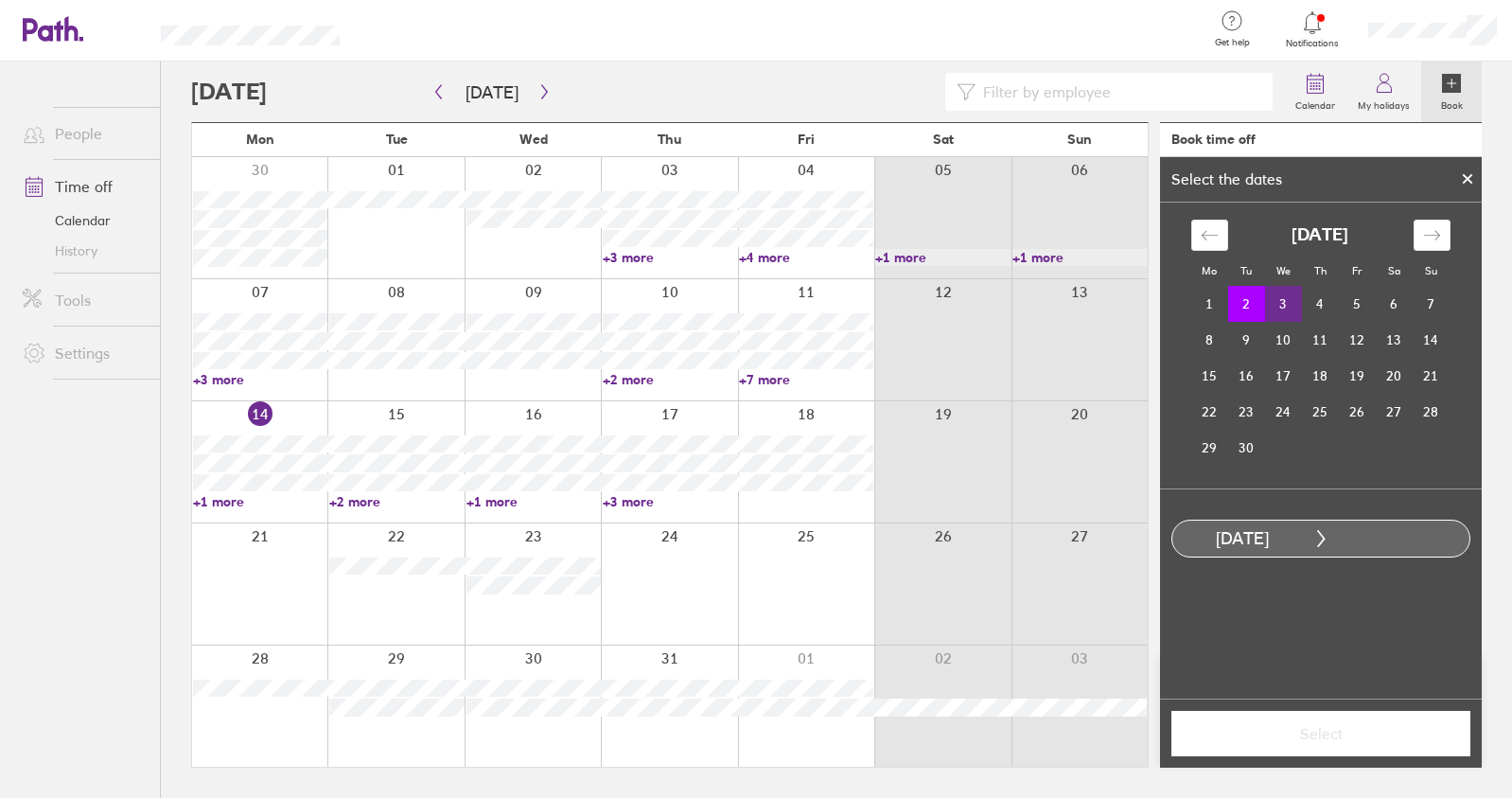click on "3" at bounding box center (1283, 304) 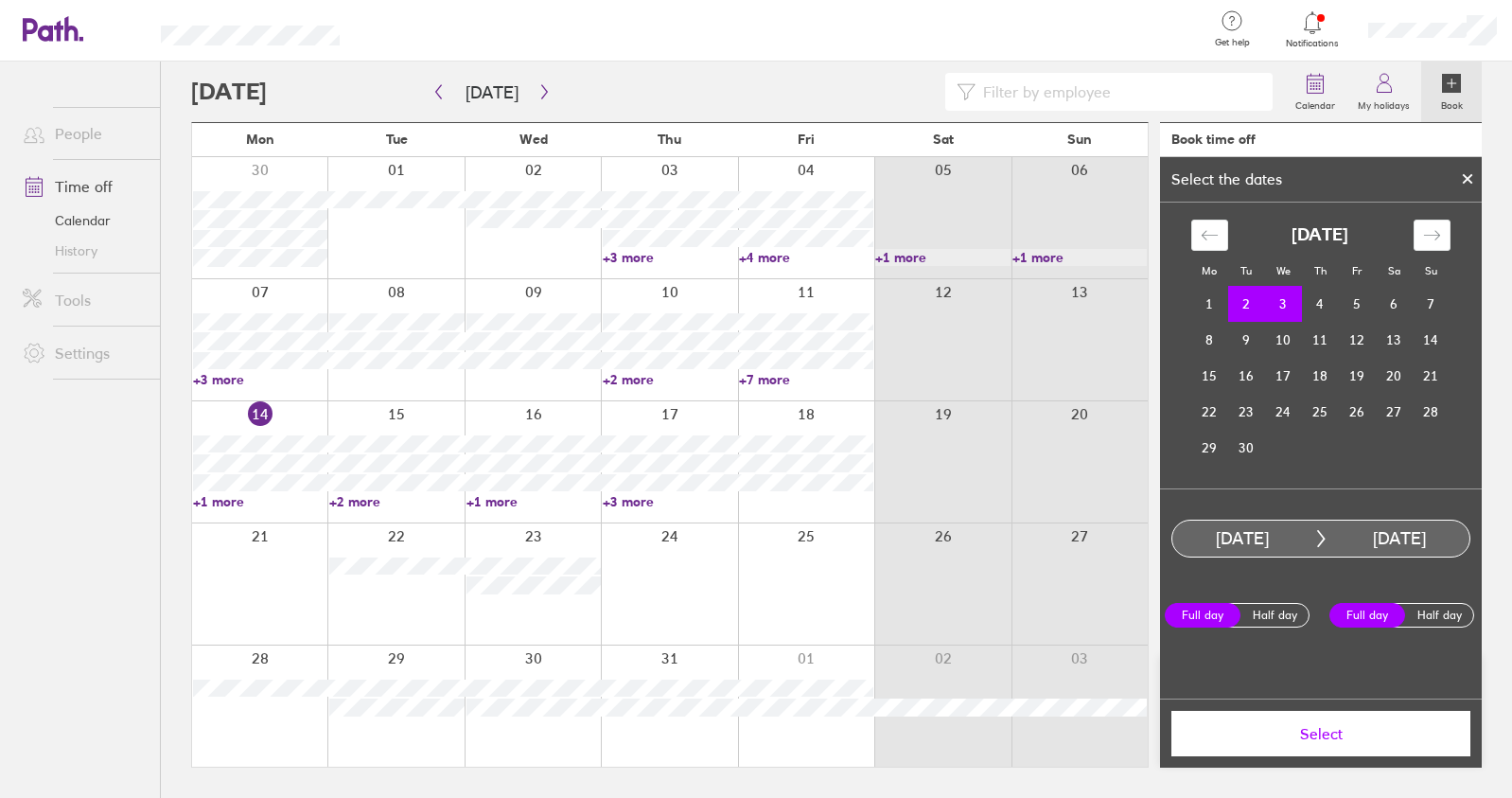 click on "Select" at bounding box center [1321, 734] 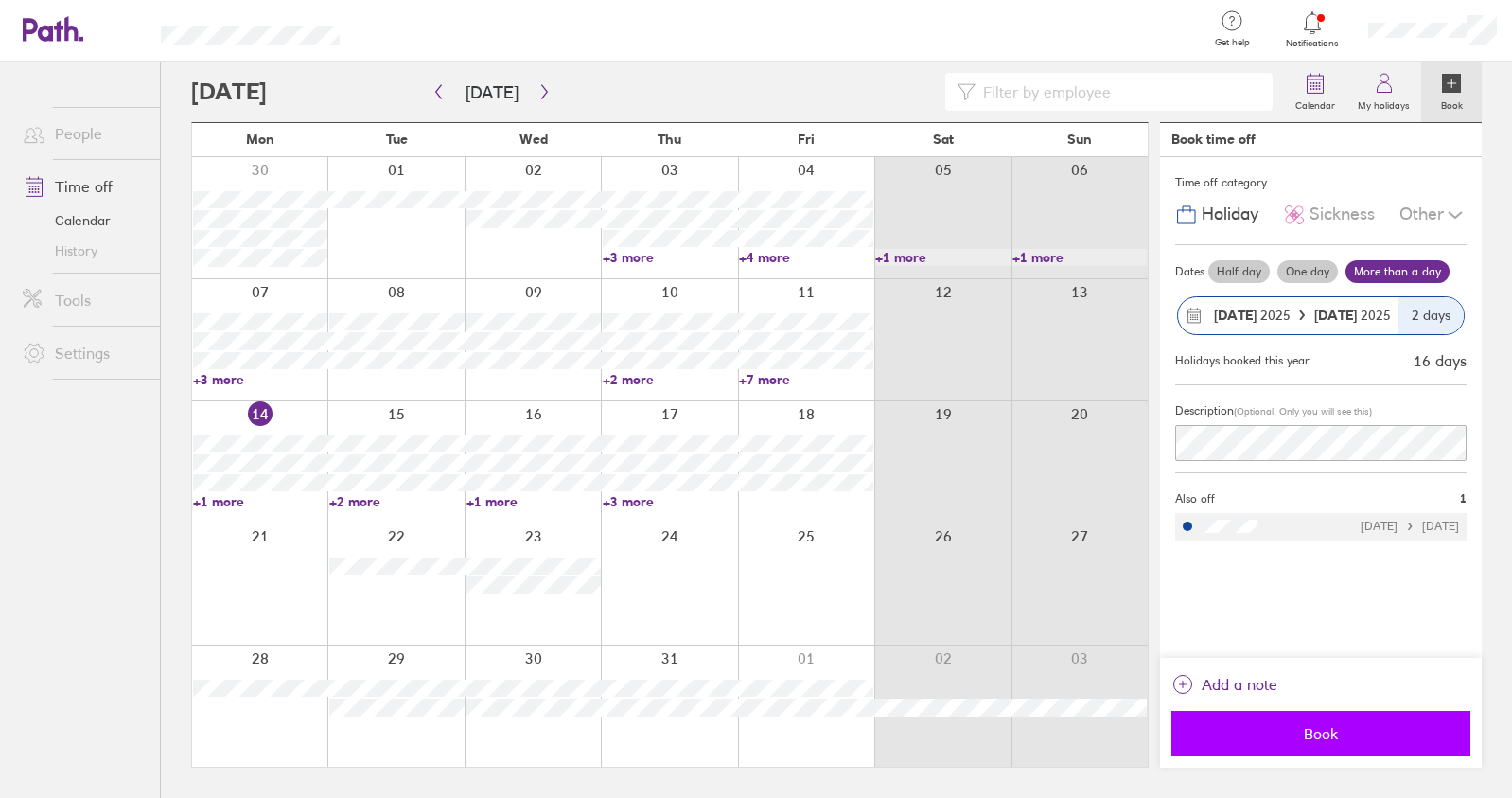 click on "Book" at bounding box center (1321, 734) 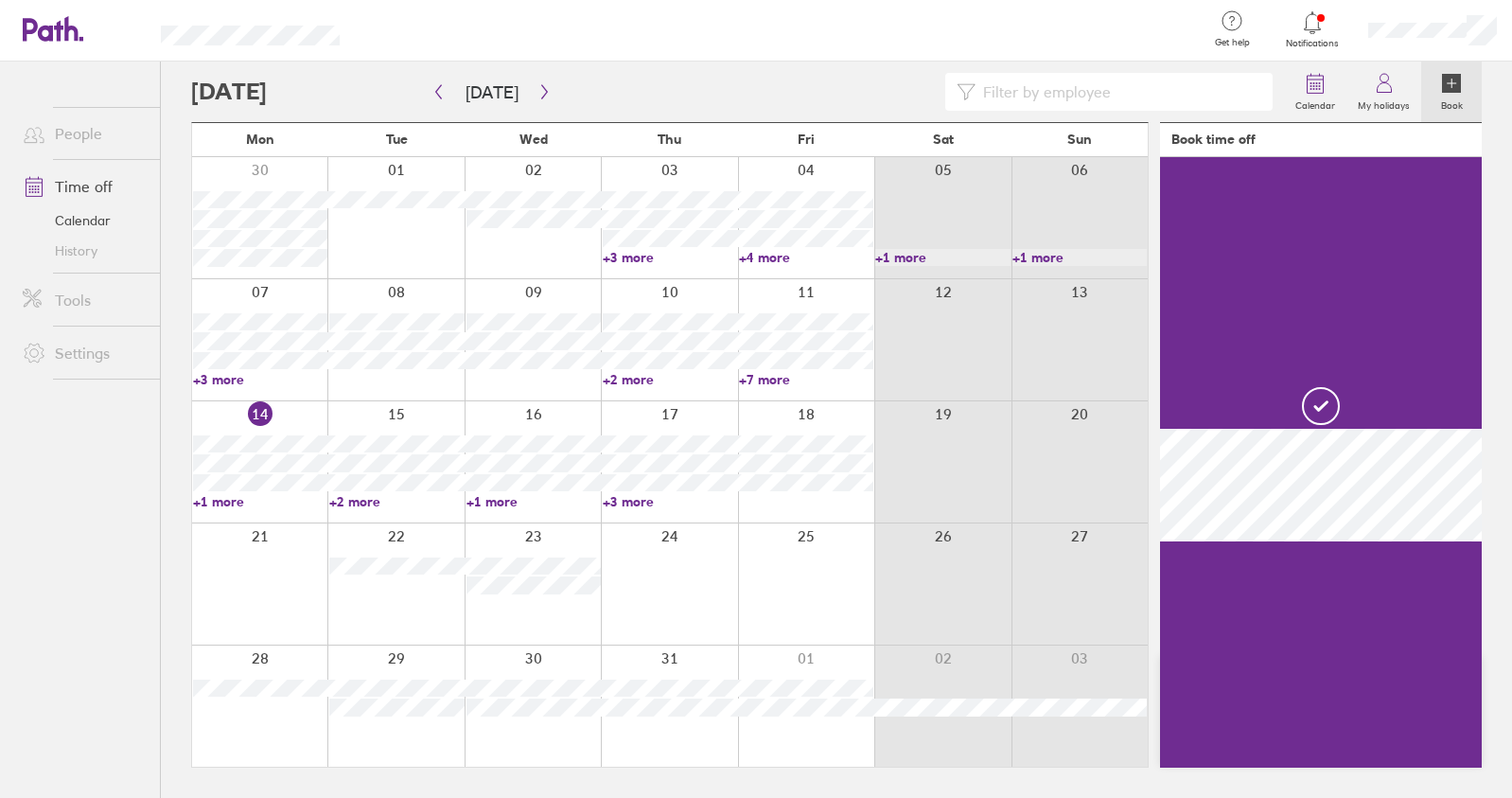 click at bounding box center (781, 30) 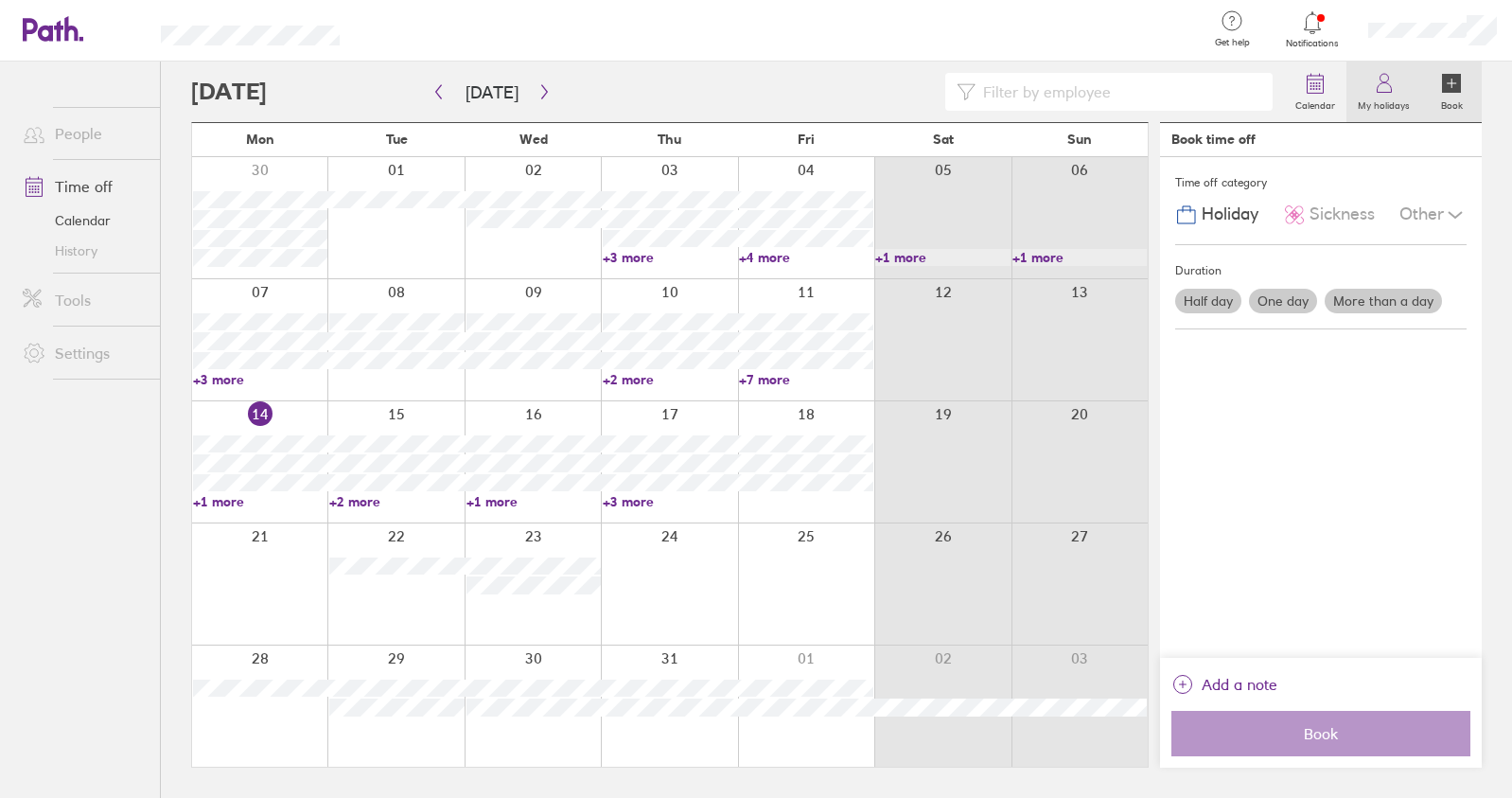 click on "My holidays" at bounding box center (1383, 92) 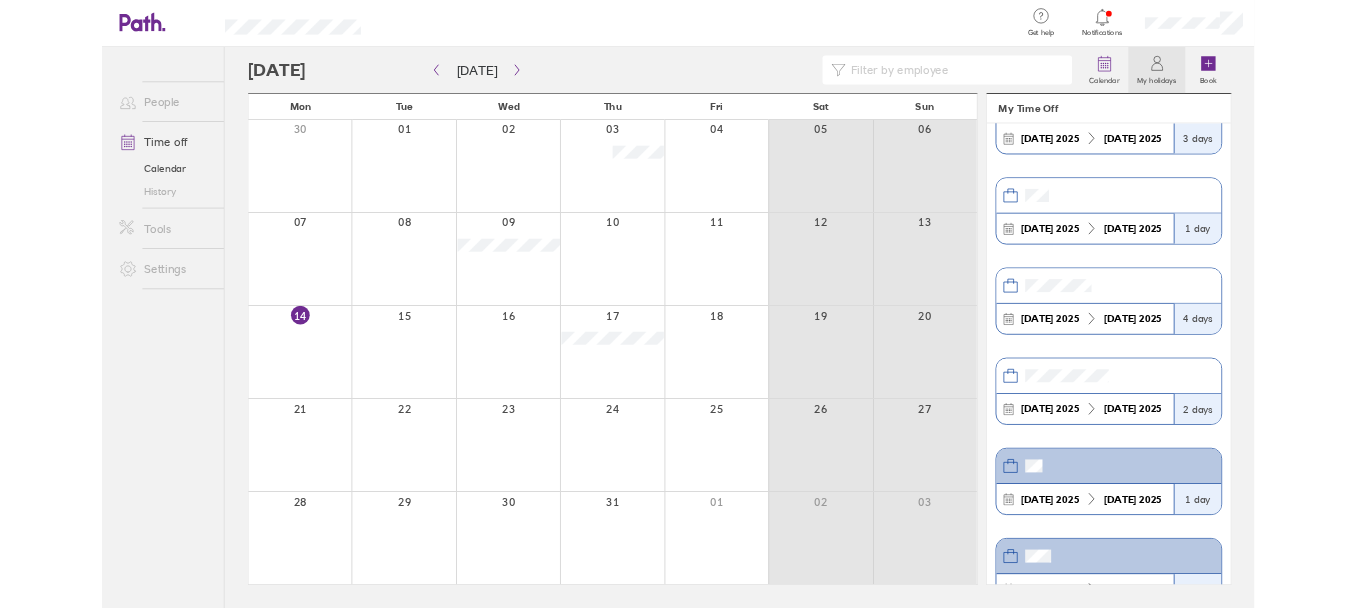 scroll, scrollTop: 0, scrollLeft: 0, axis: both 